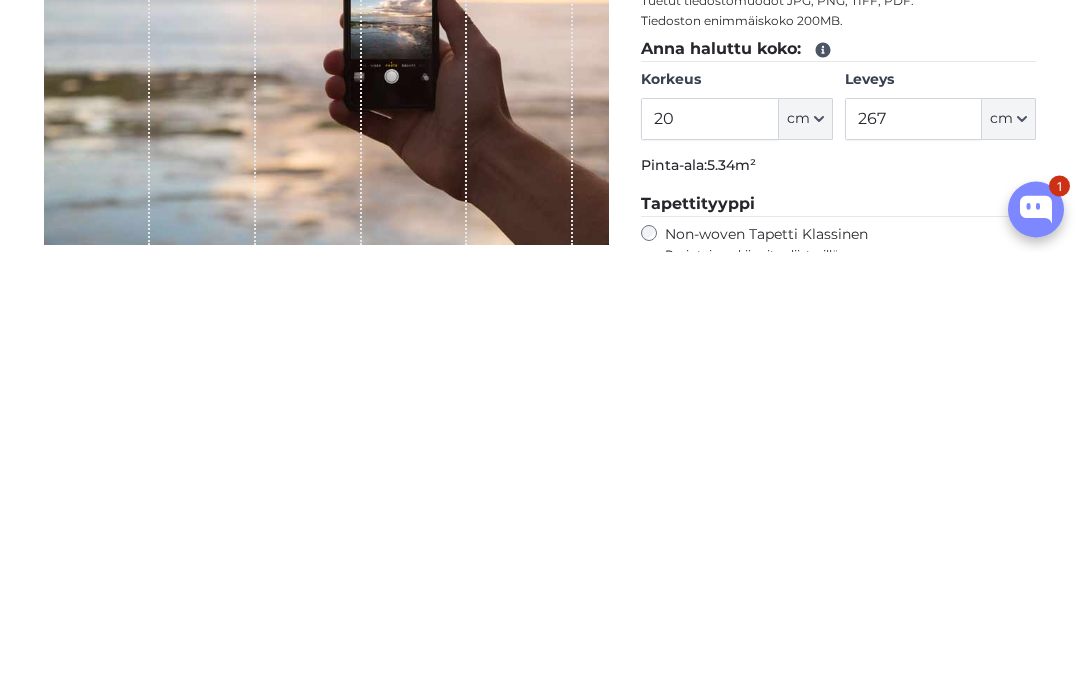 scroll, scrollTop: 439, scrollLeft: 0, axis: vertical 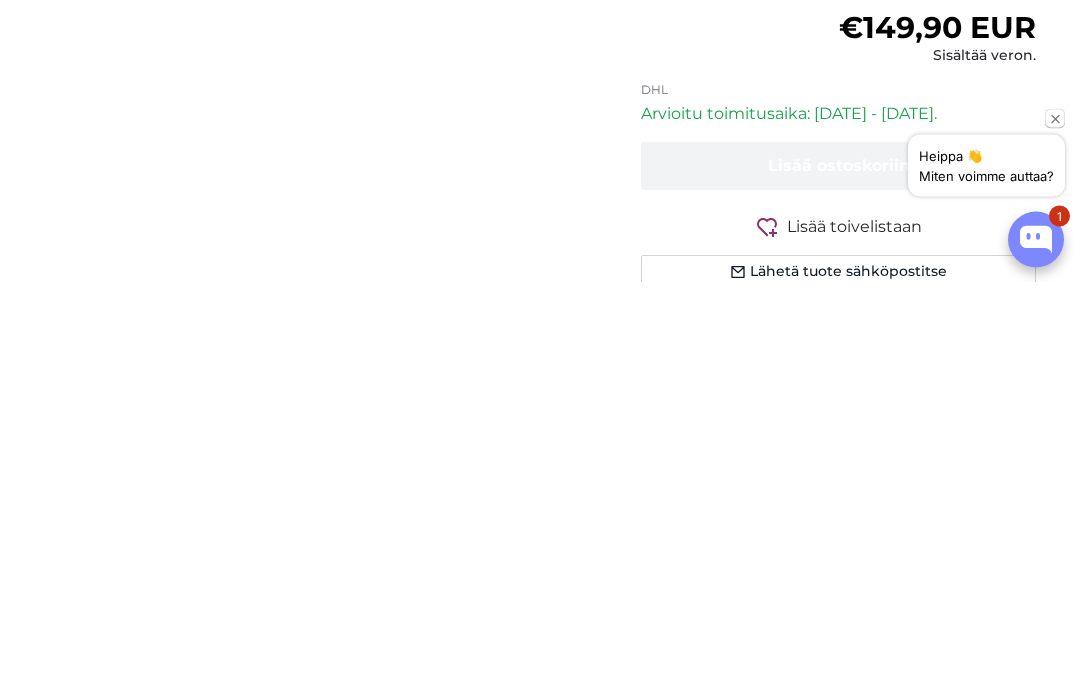 type on "200" 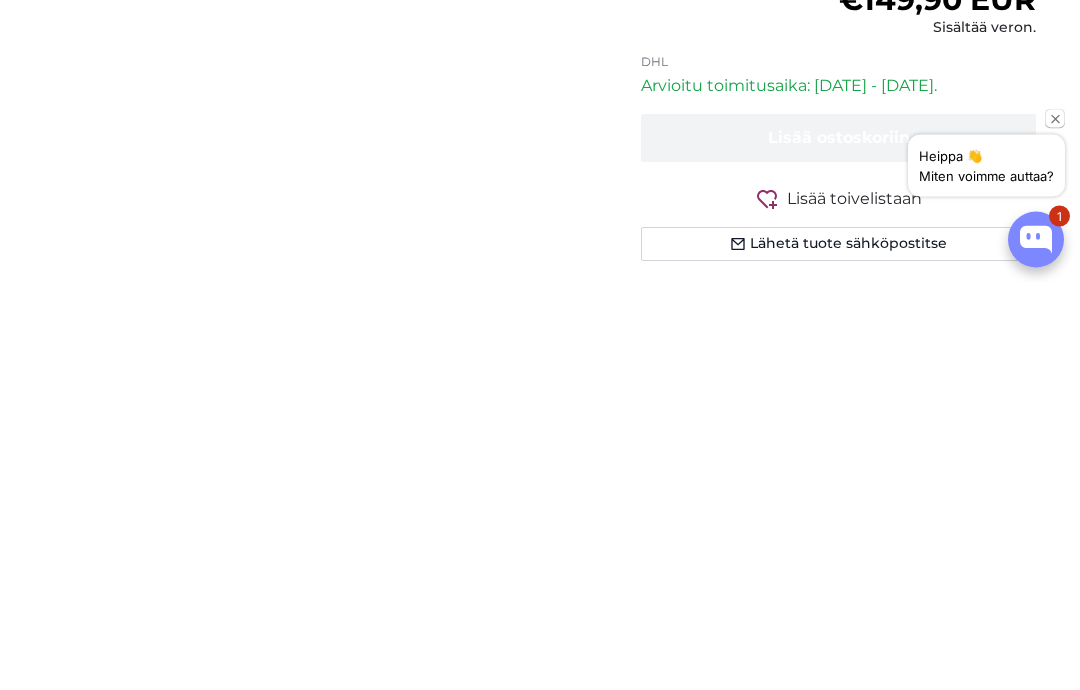 click on "267" at bounding box center (913, 185) 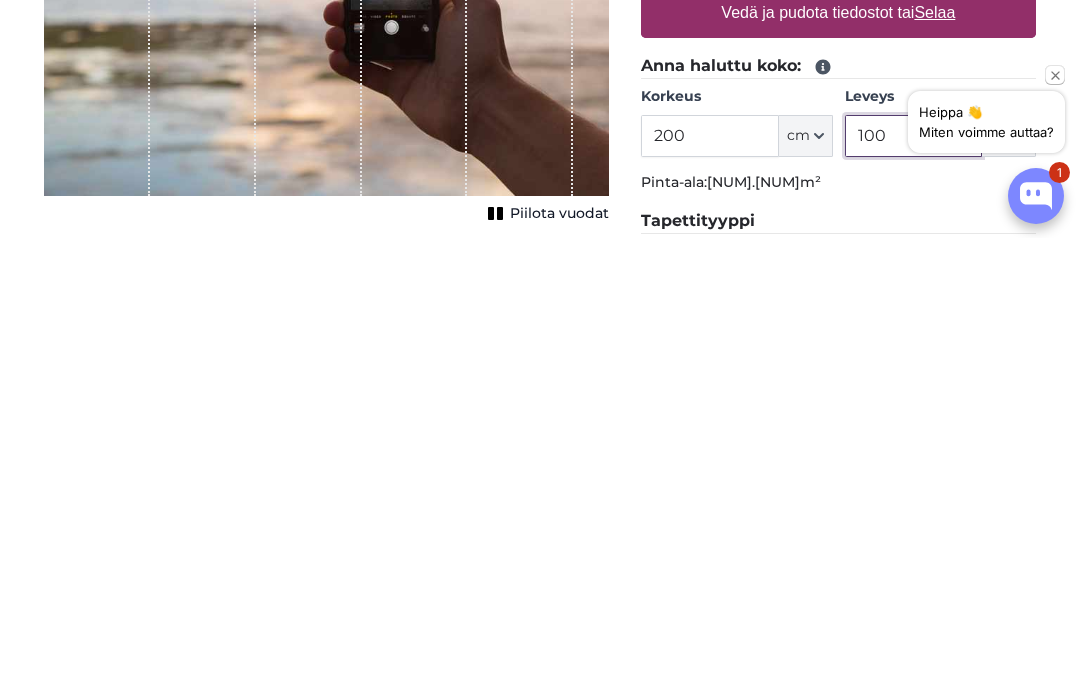 type on "100" 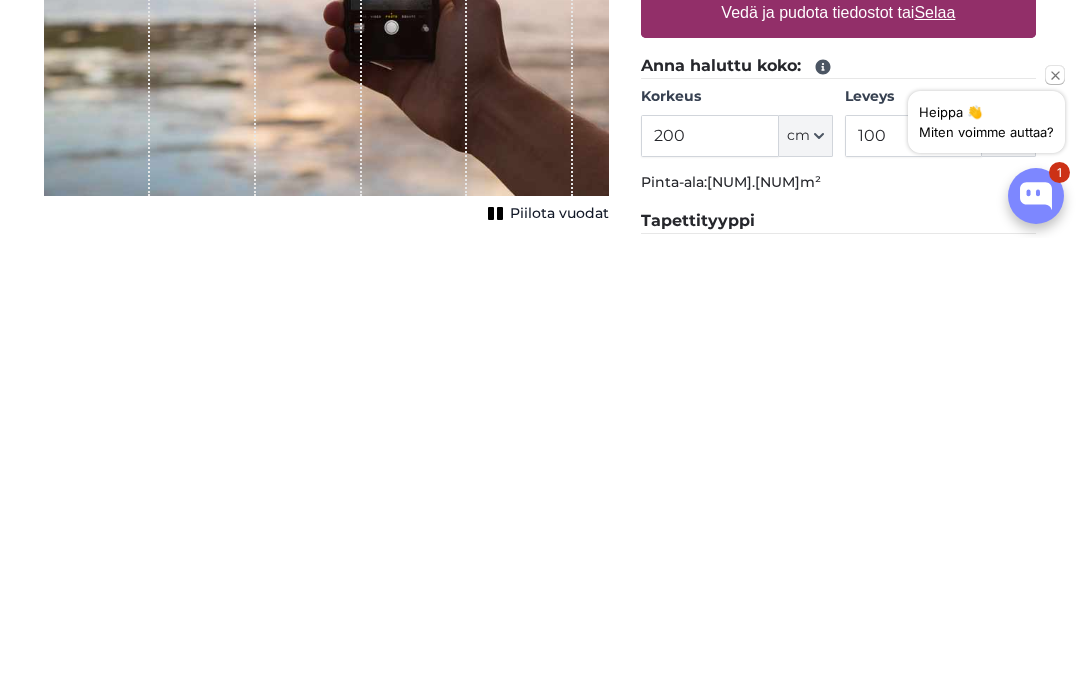 click on "Vedä ja pudota tiedostot tai  Selaa" at bounding box center [839, 465] 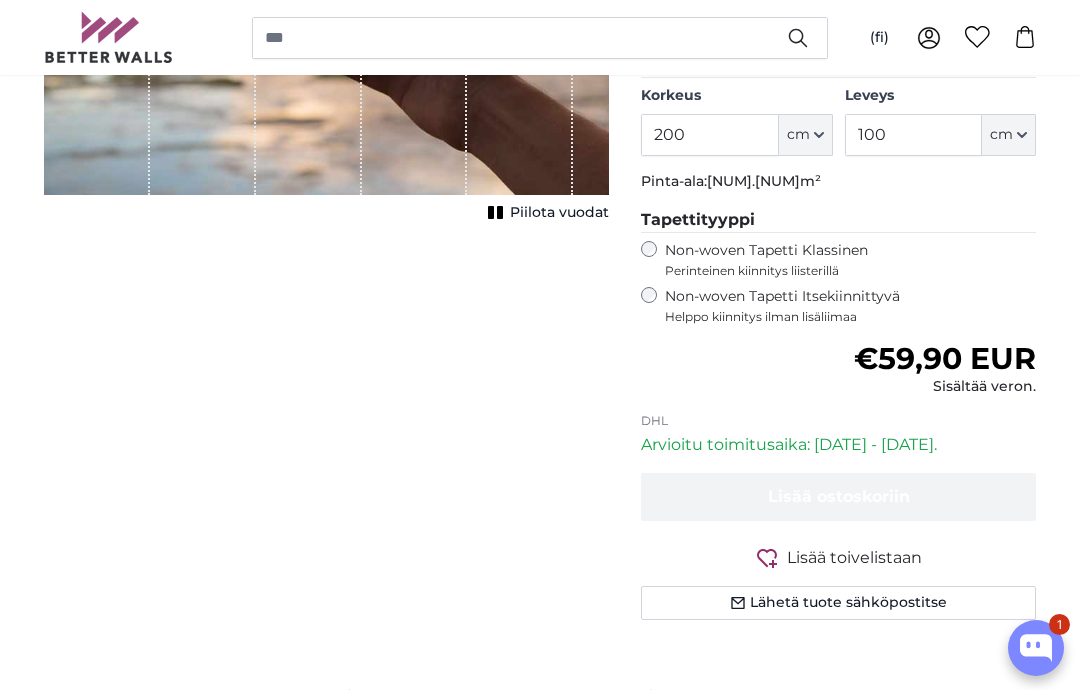 type on "**********" 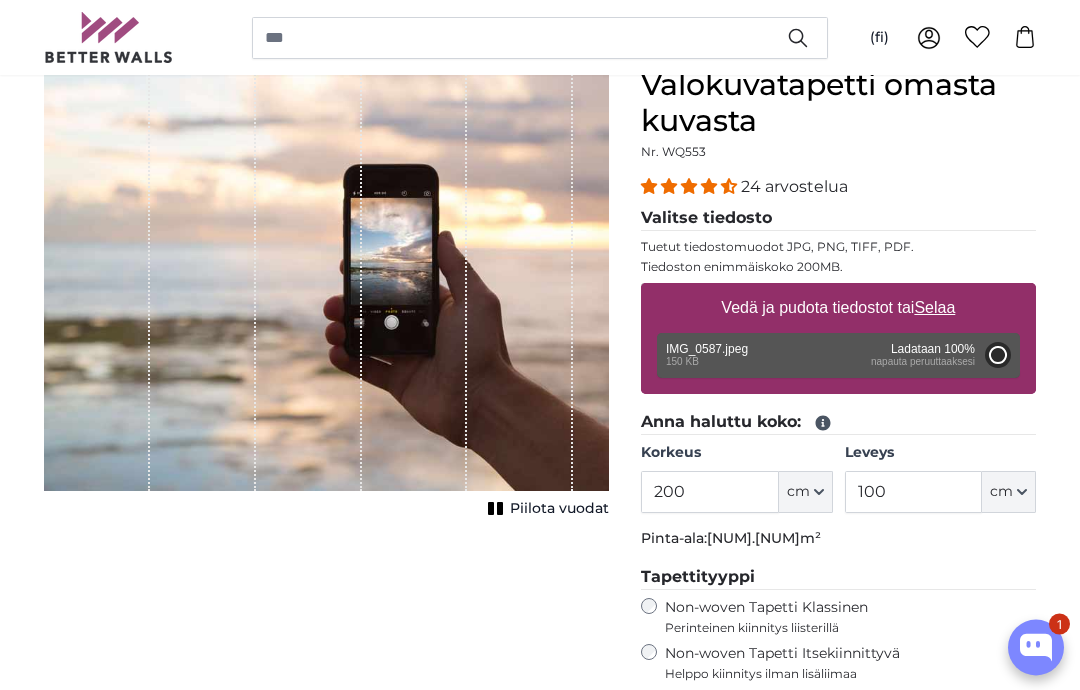 scroll, scrollTop: 193, scrollLeft: 0, axis: vertical 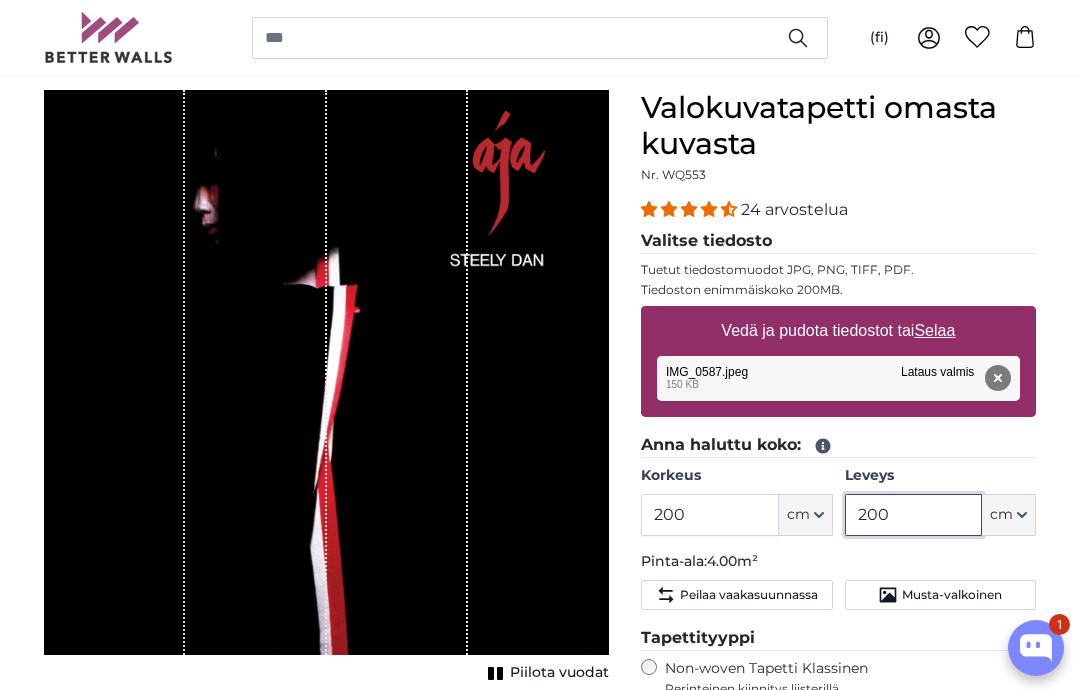 click on "200" at bounding box center [913, 515] 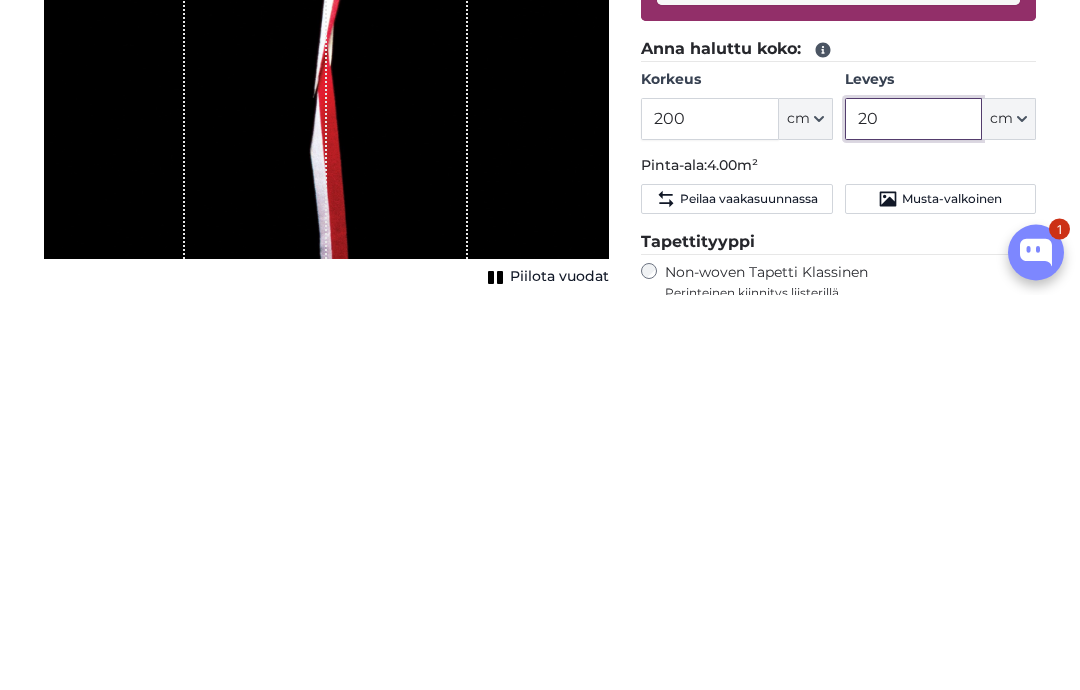 type on "2" 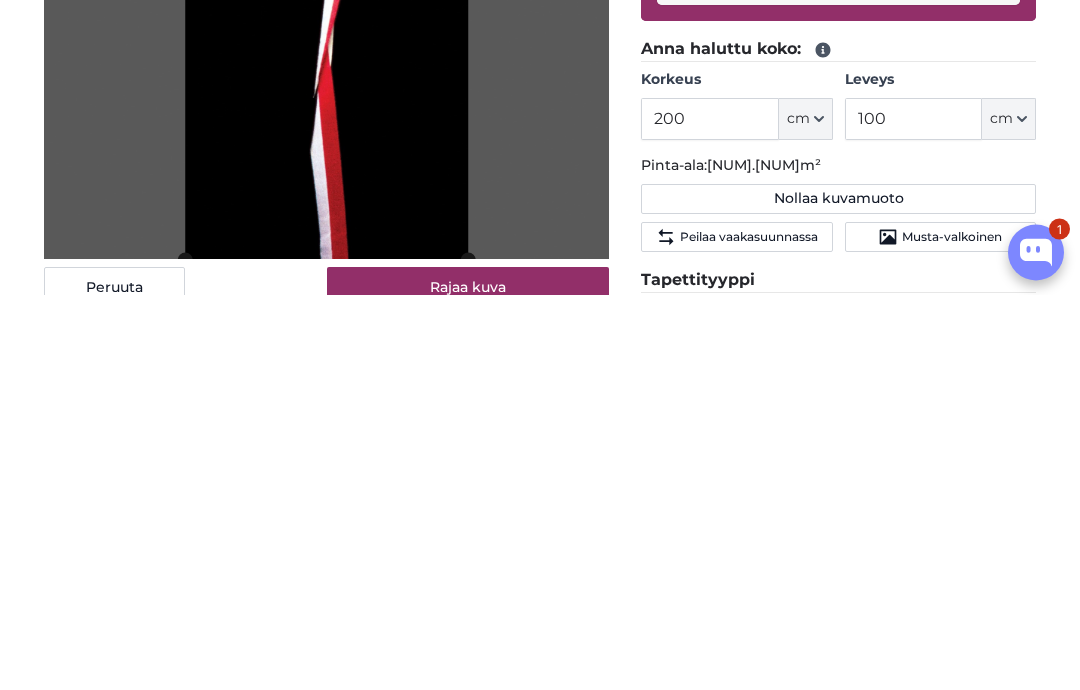 scroll, scrollTop: 566, scrollLeft: 0, axis: vertical 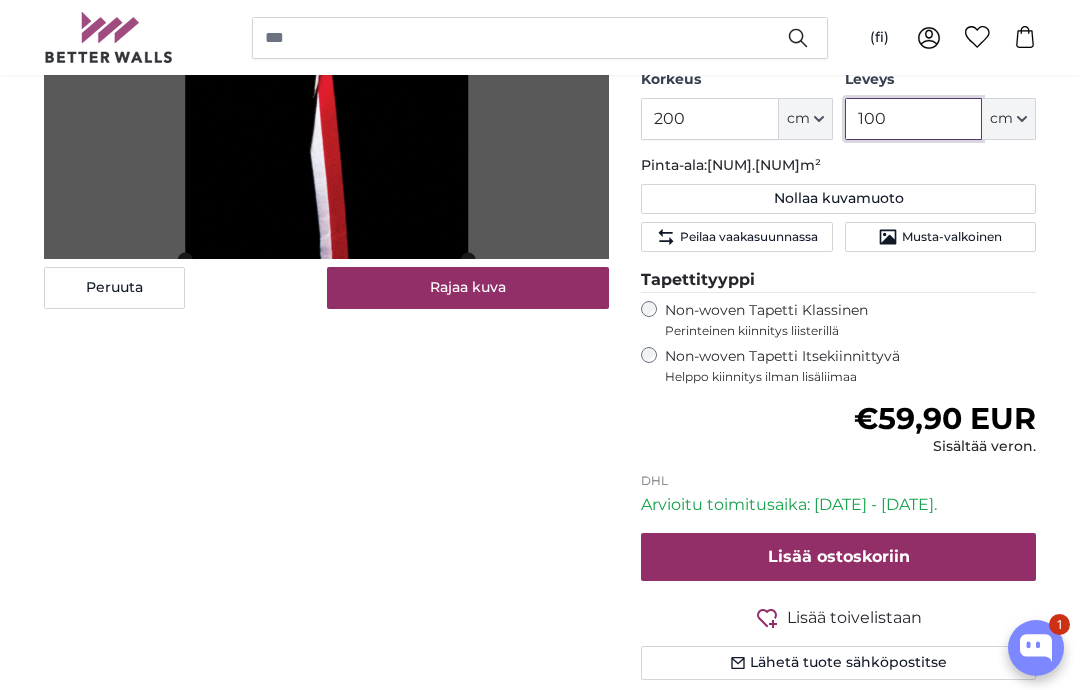 type on "100" 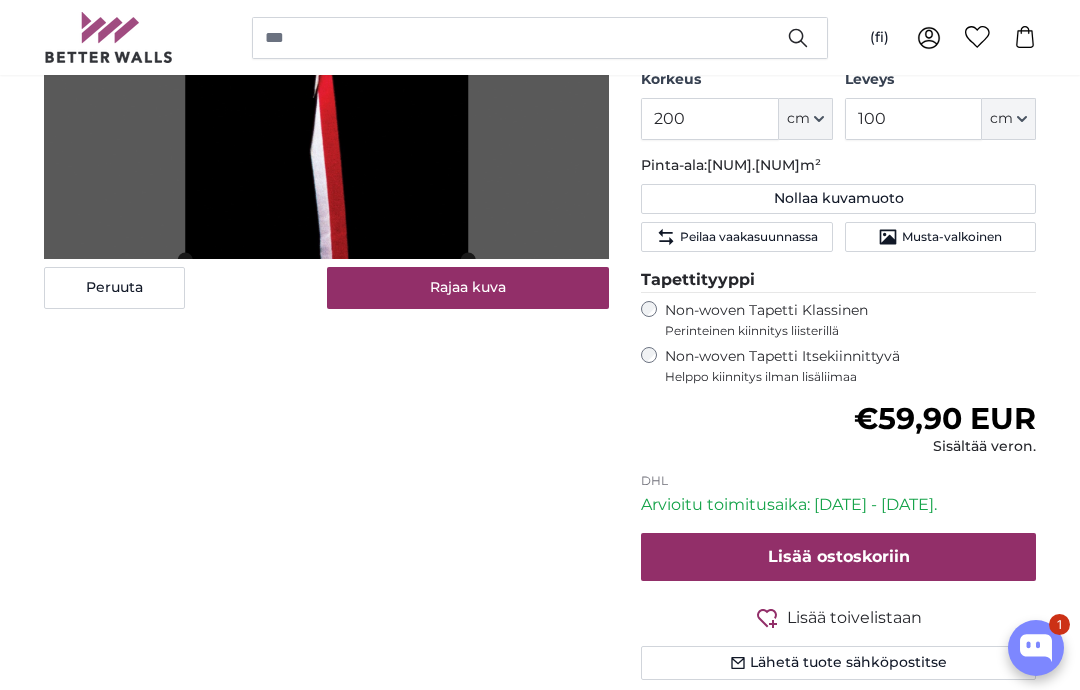 click on "Peruuta
Rajaa kuva
Piilota vuodat" at bounding box center (326, 211) 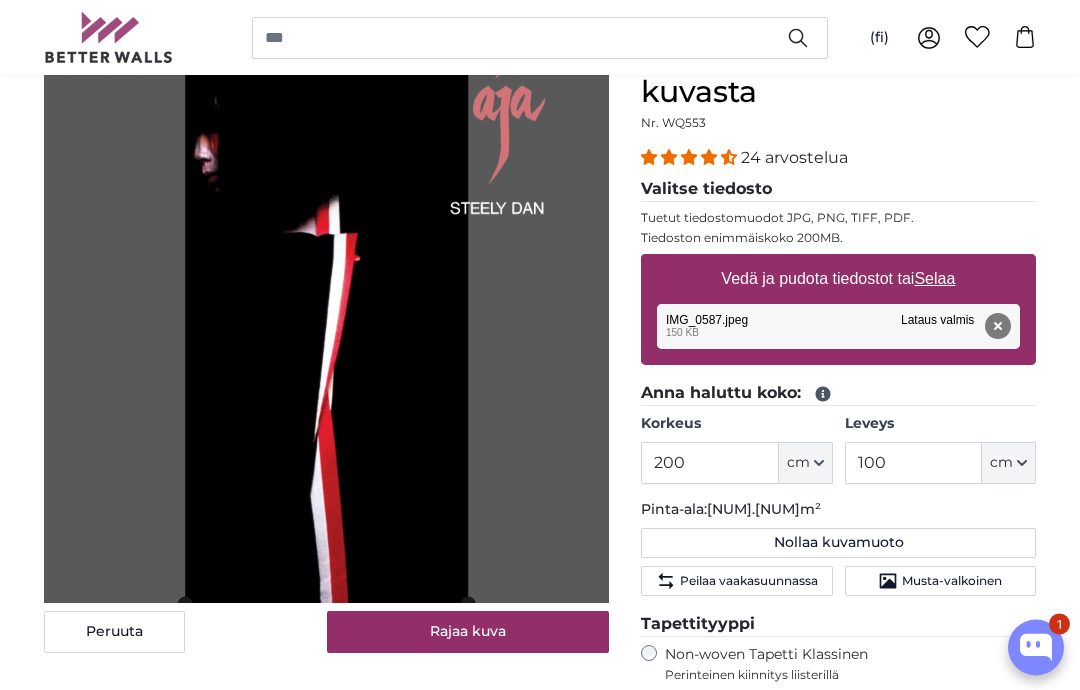 scroll, scrollTop: 239, scrollLeft: 0, axis: vertical 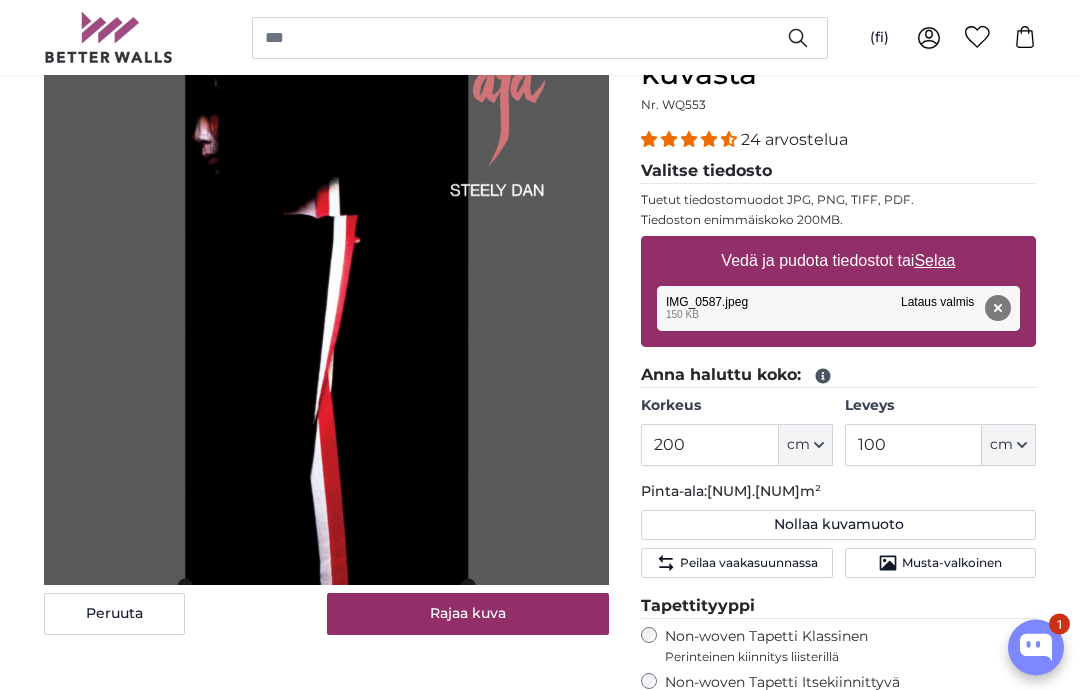 click on "Rajaa kuva" at bounding box center (468, 615) 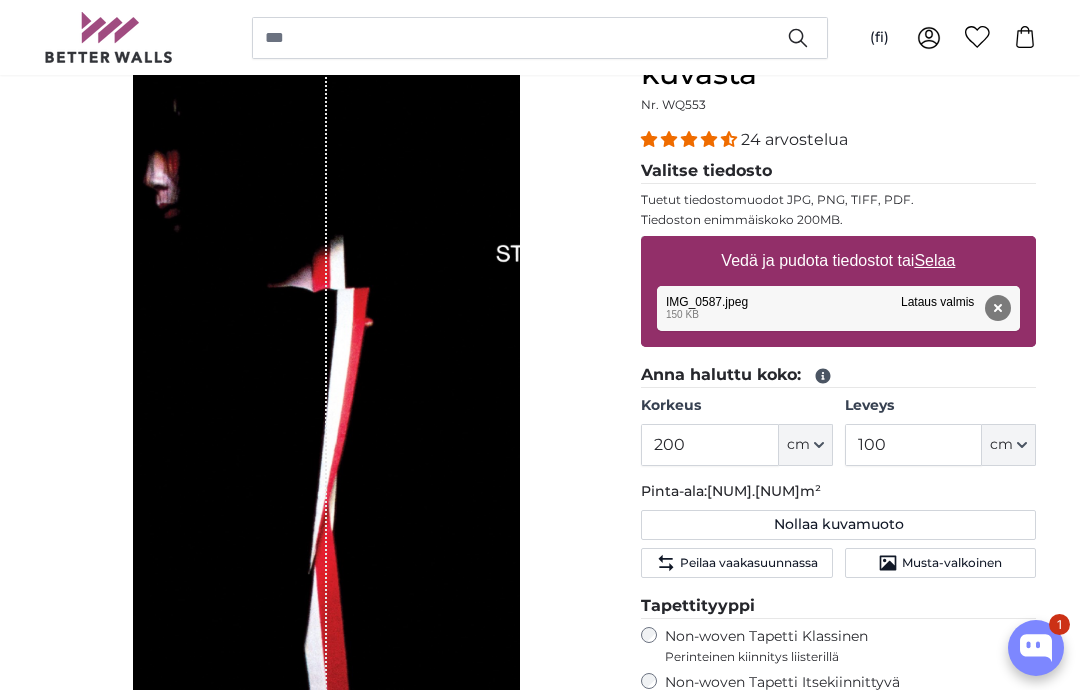 scroll, scrollTop: 0, scrollLeft: 0, axis: both 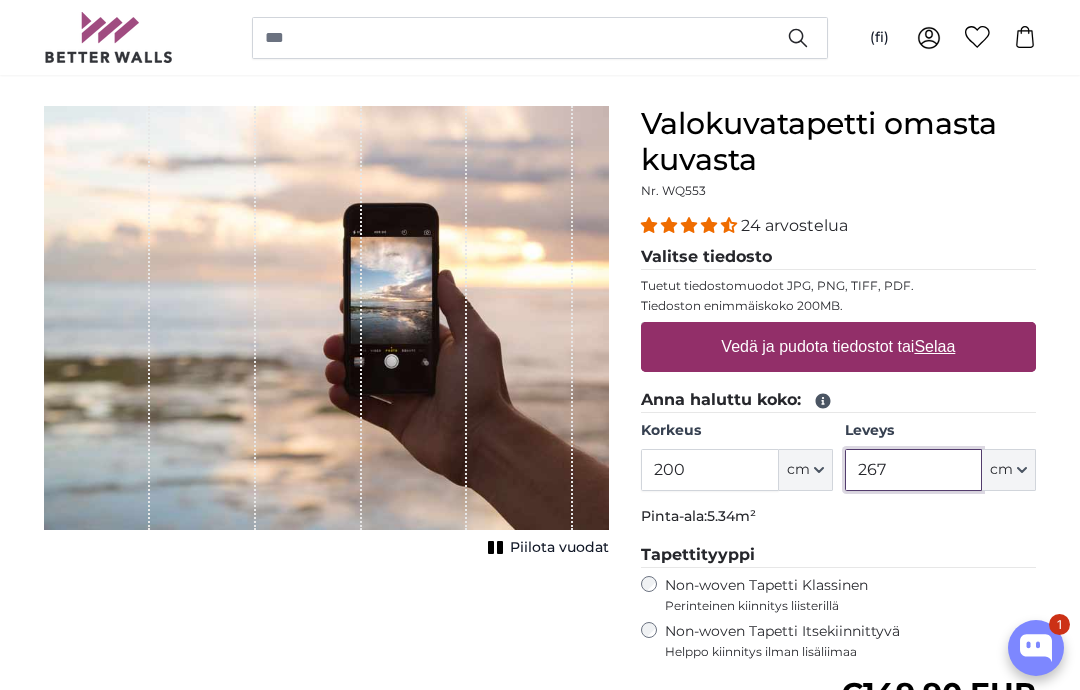 click on "267" at bounding box center [913, 470] 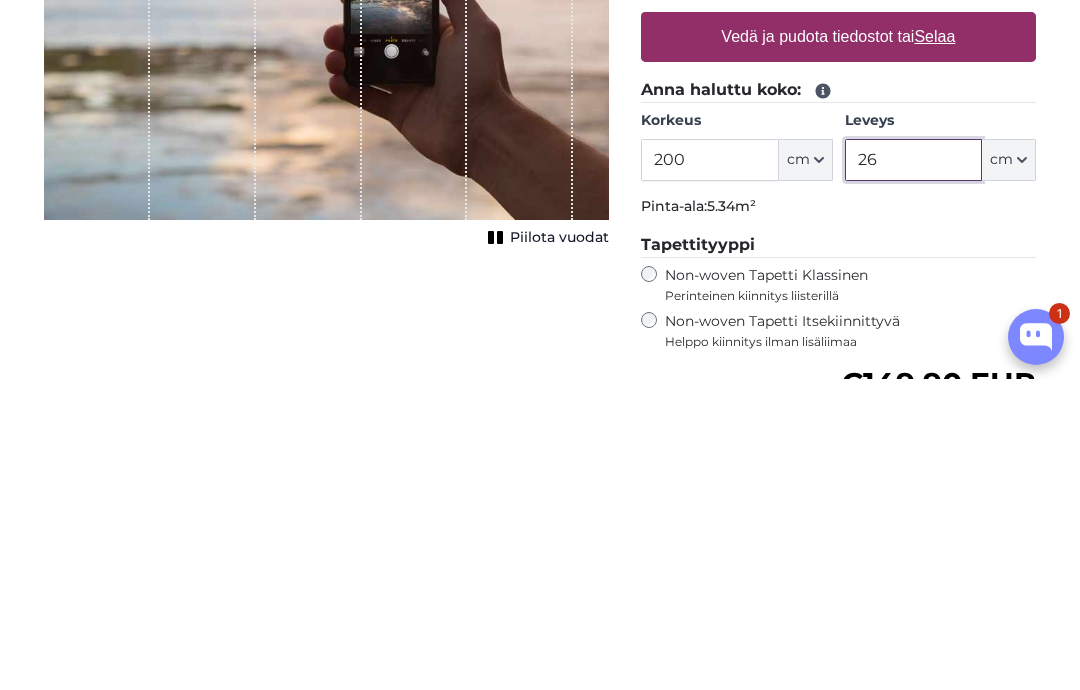 type on "2" 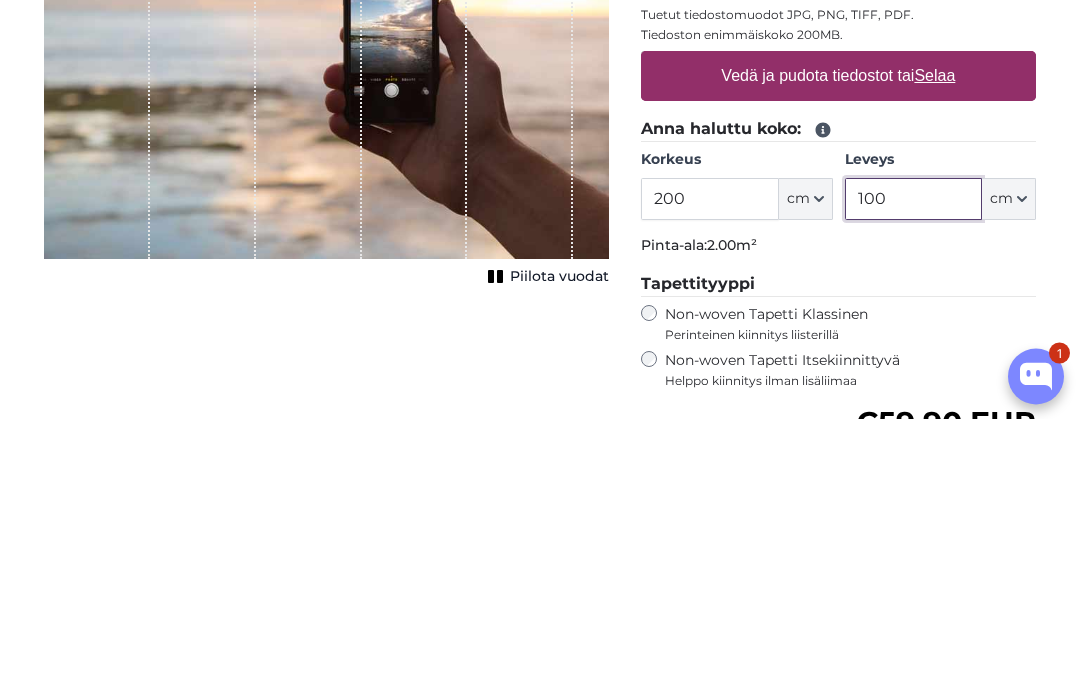 type on "100" 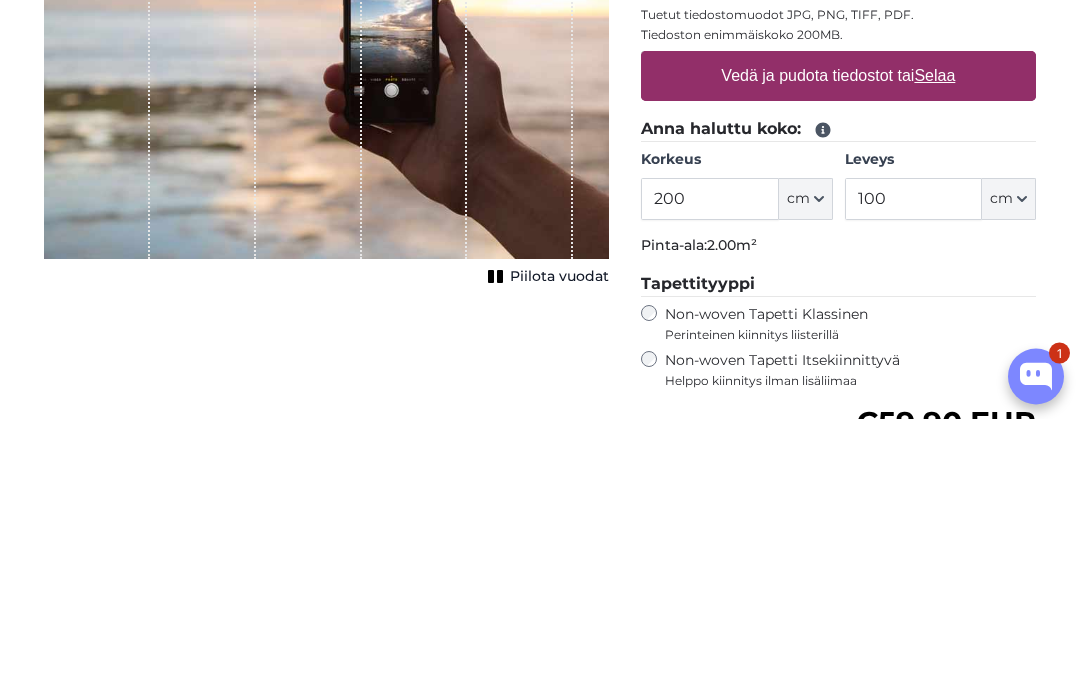 click on "Vedä ja pudota tiedostot tai  Selaa" at bounding box center (839, 348) 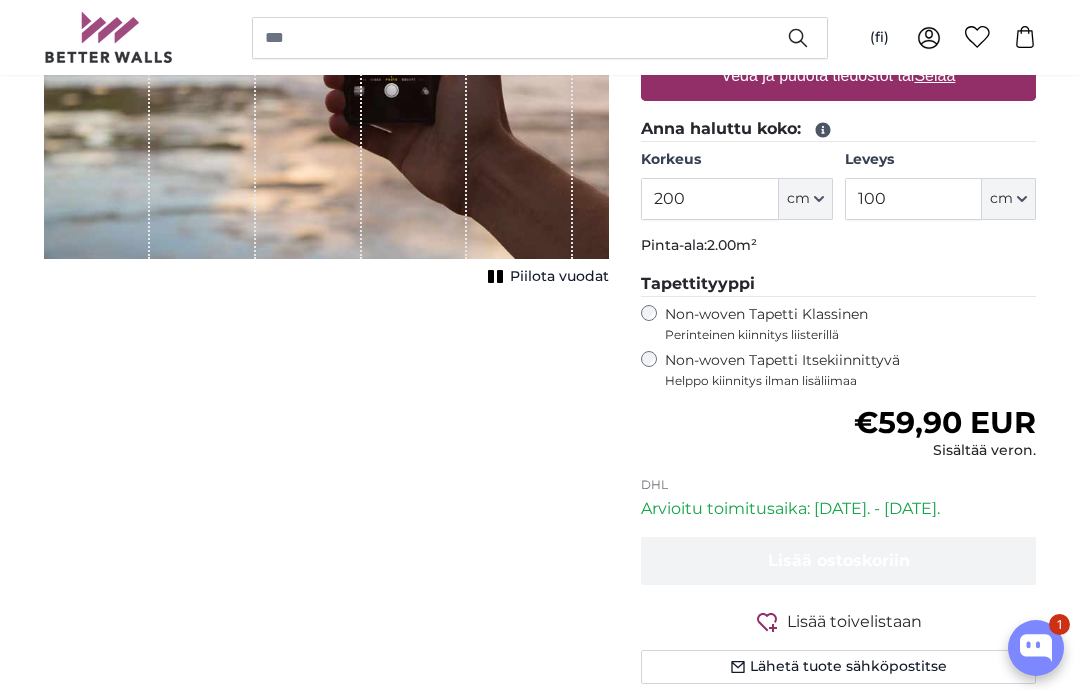 type on "**********" 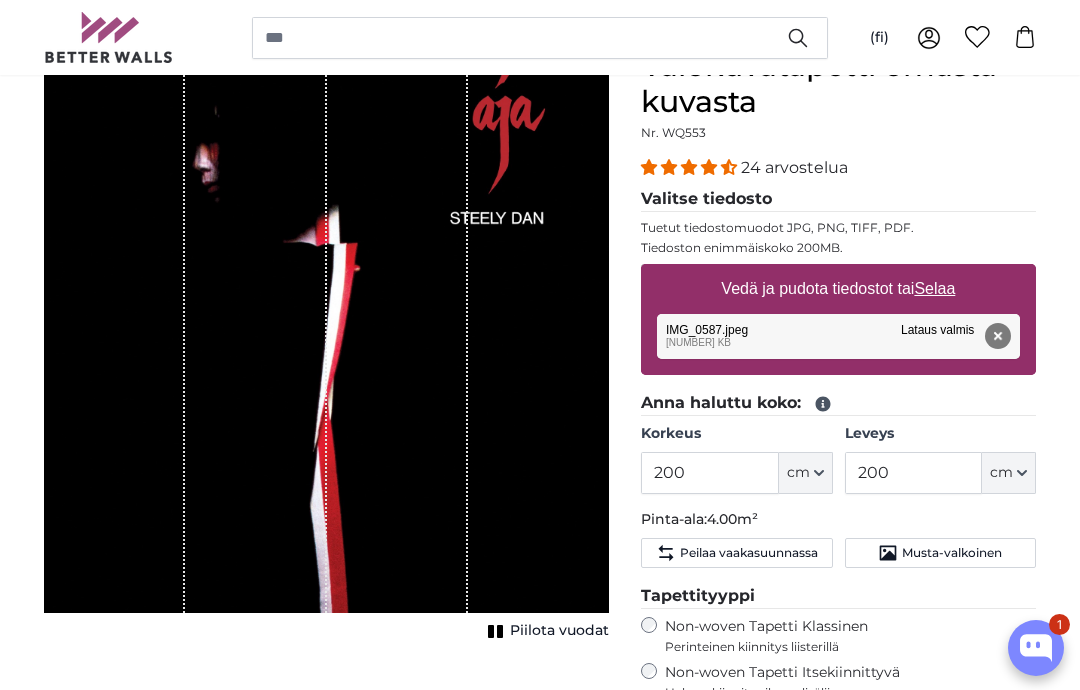 scroll, scrollTop: 246, scrollLeft: 0, axis: vertical 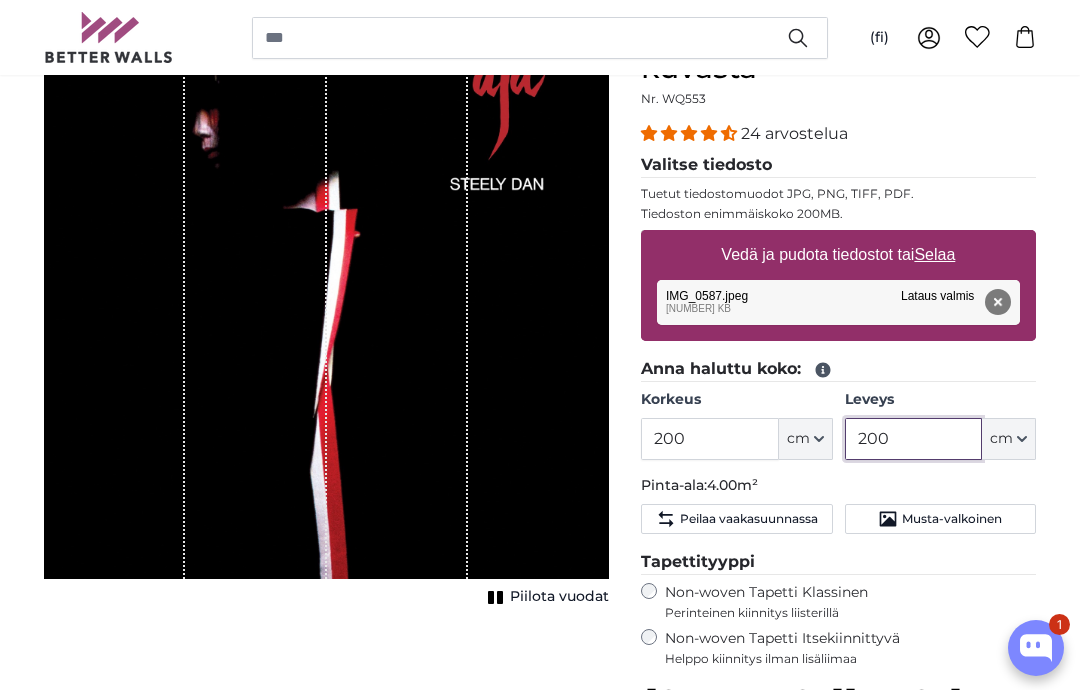 click on "200" at bounding box center (913, 439) 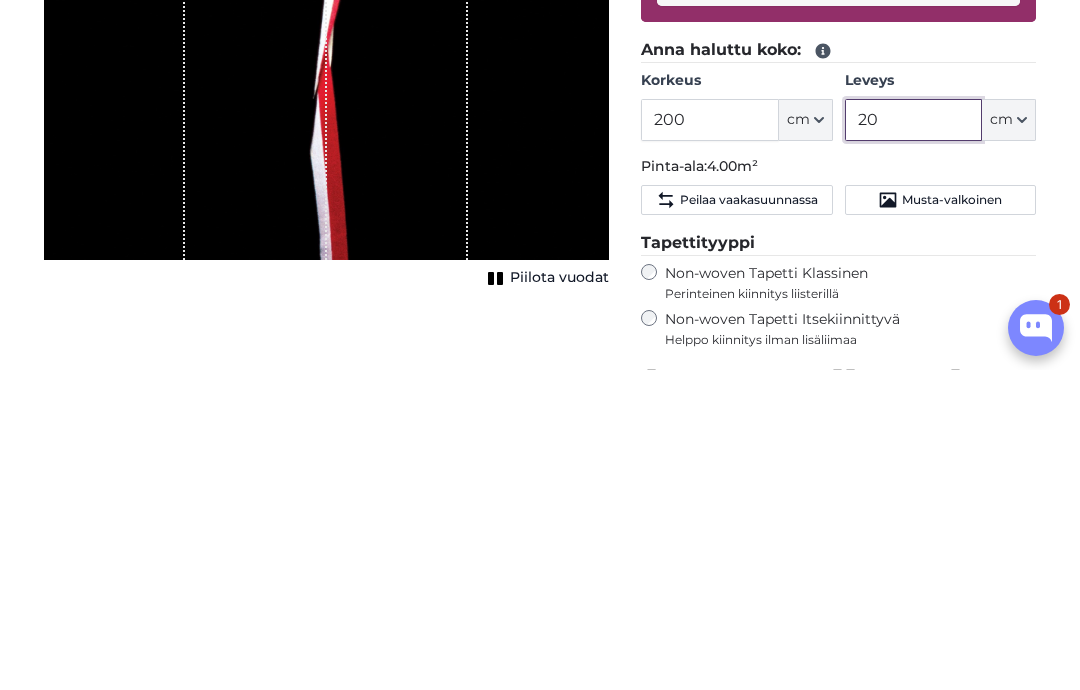 type on "2" 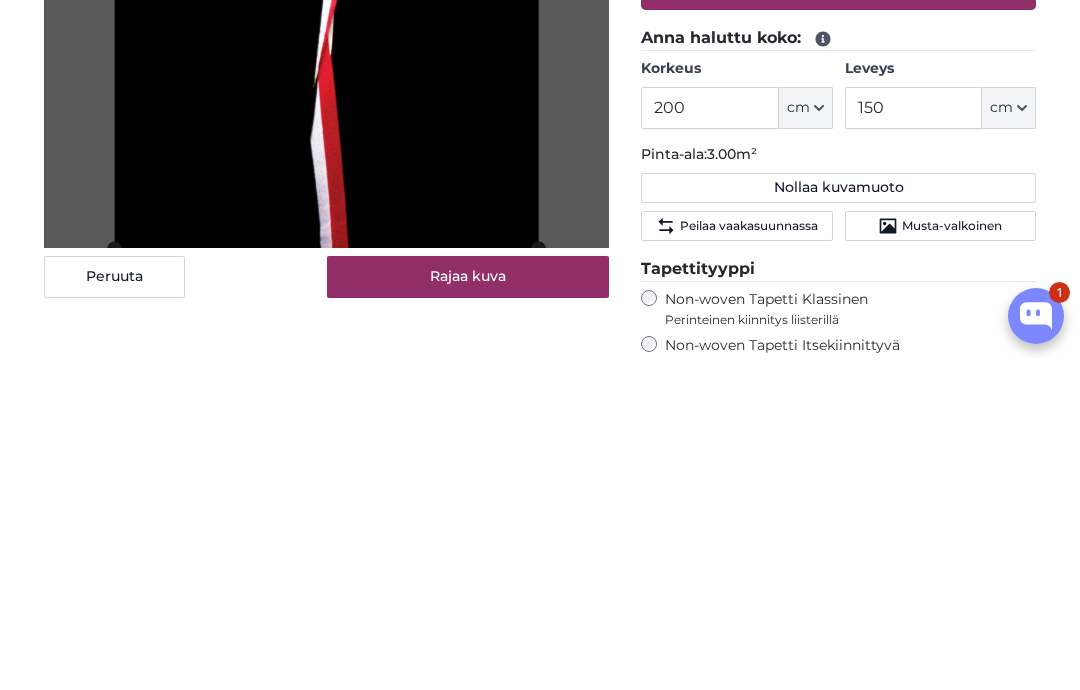 click on "Valokuvatapetti omasta kuvasta
Valokuvatapetti omasta kuvasta
Valokuvatapetti omasta kuvasta
Peruuta
Rajaa kuva" at bounding box center [540, 2596] 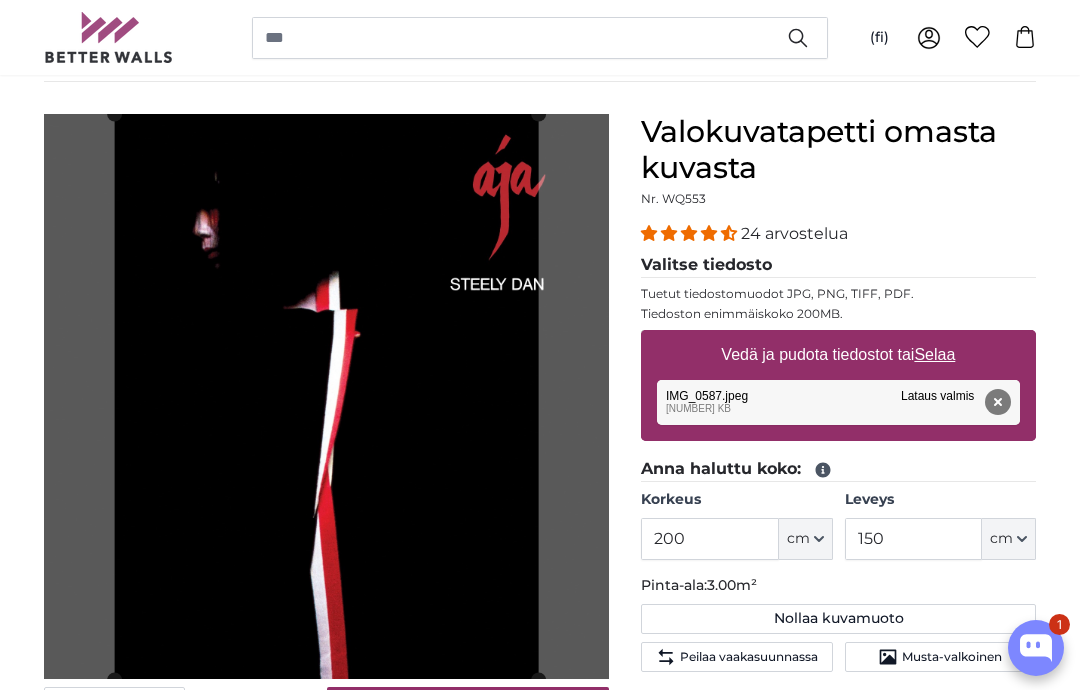 scroll, scrollTop: 108, scrollLeft: 0, axis: vertical 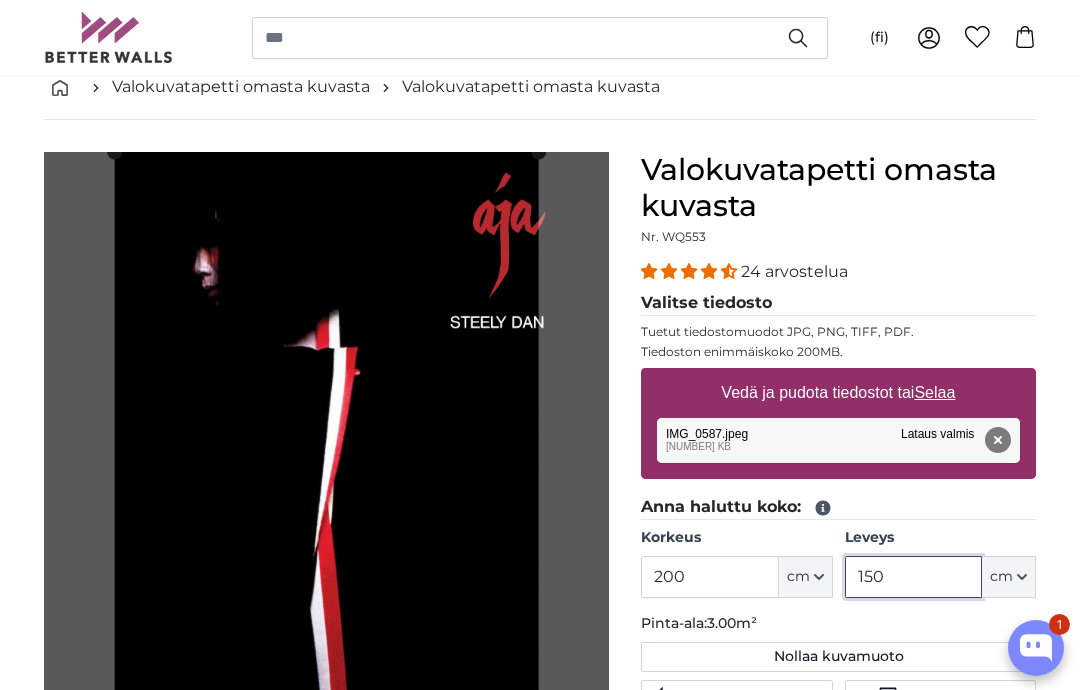 click on "150" at bounding box center [913, 577] 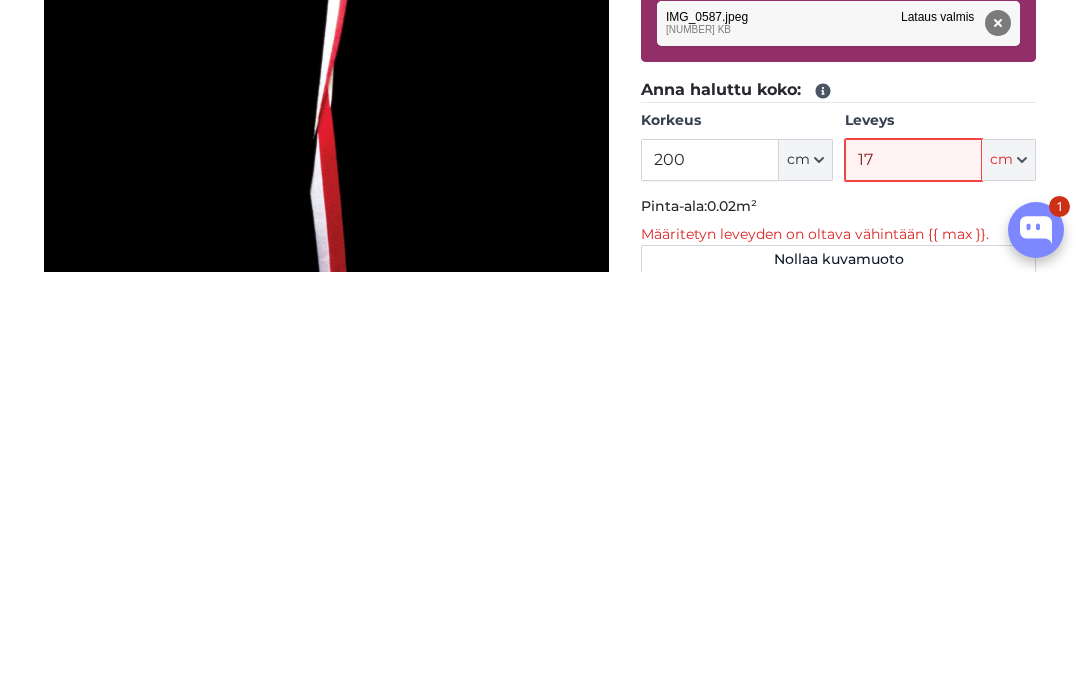 type on "170" 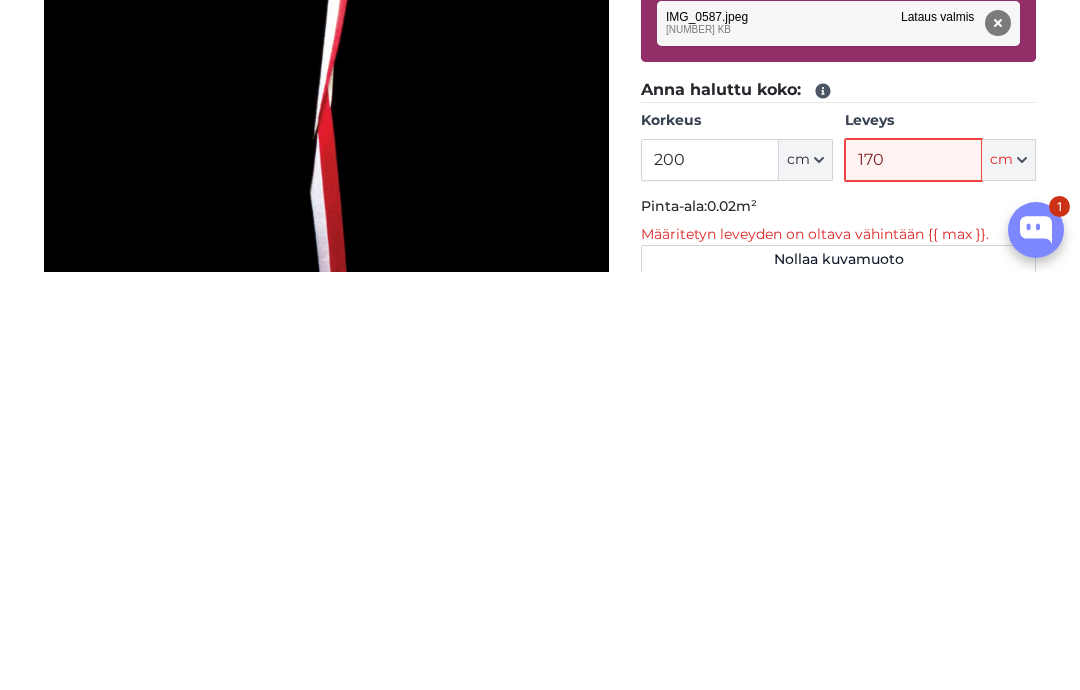 type 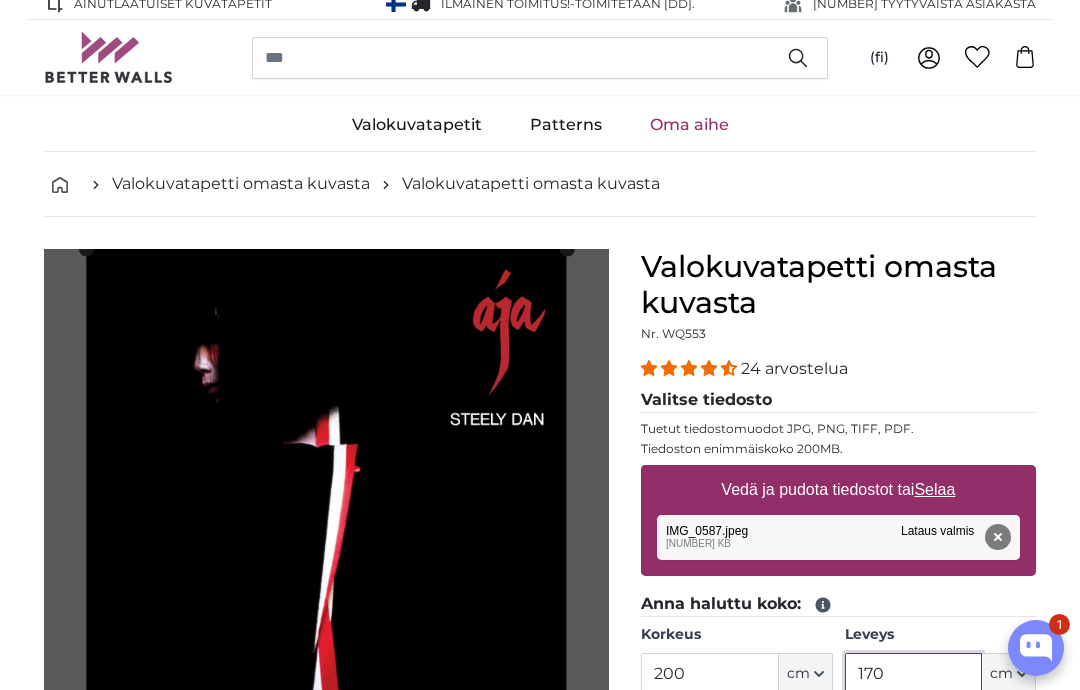 scroll, scrollTop: 0, scrollLeft: 0, axis: both 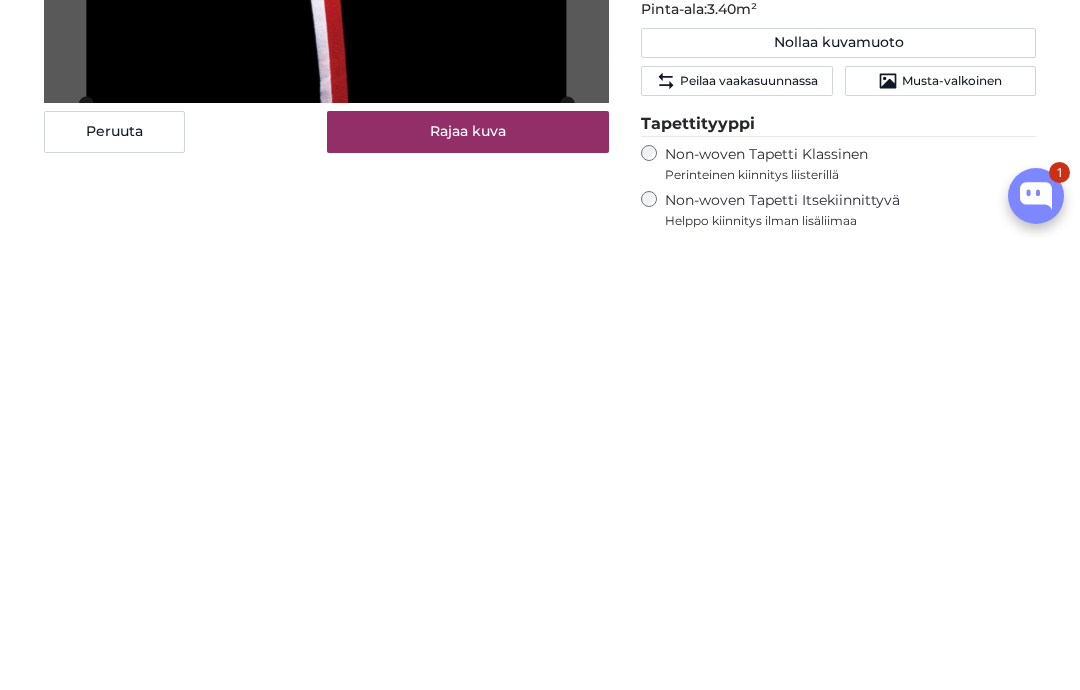 click on "Rajaa kuva" at bounding box center (468, 584) 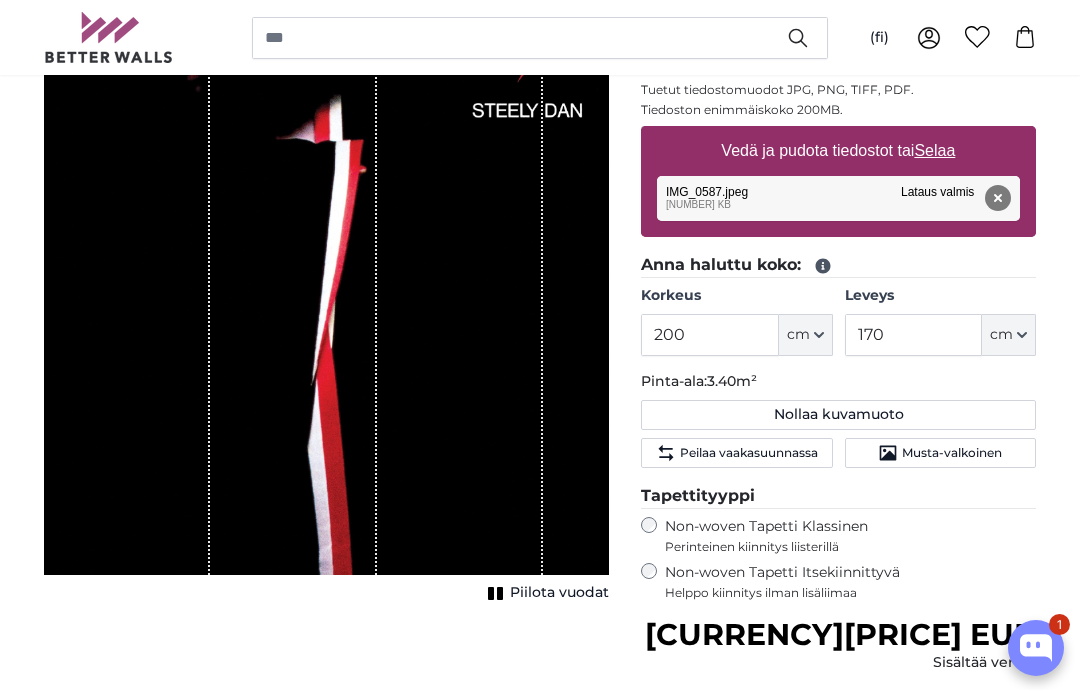scroll, scrollTop: 336, scrollLeft: 0, axis: vertical 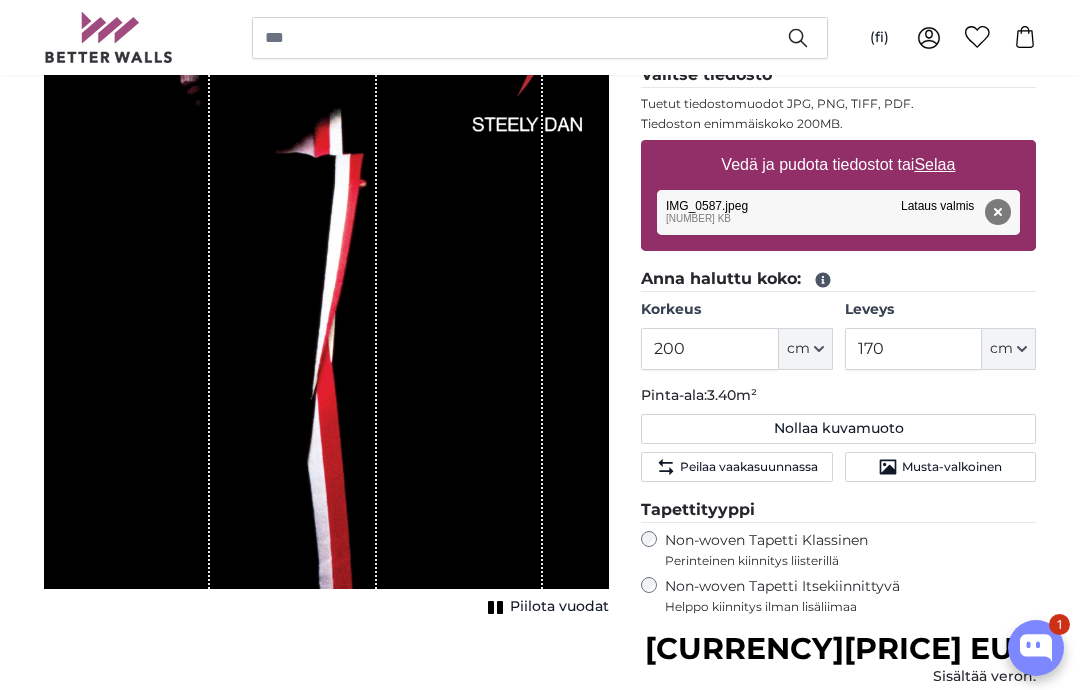 click on "Piilota vuodat" at bounding box center (559, 607) 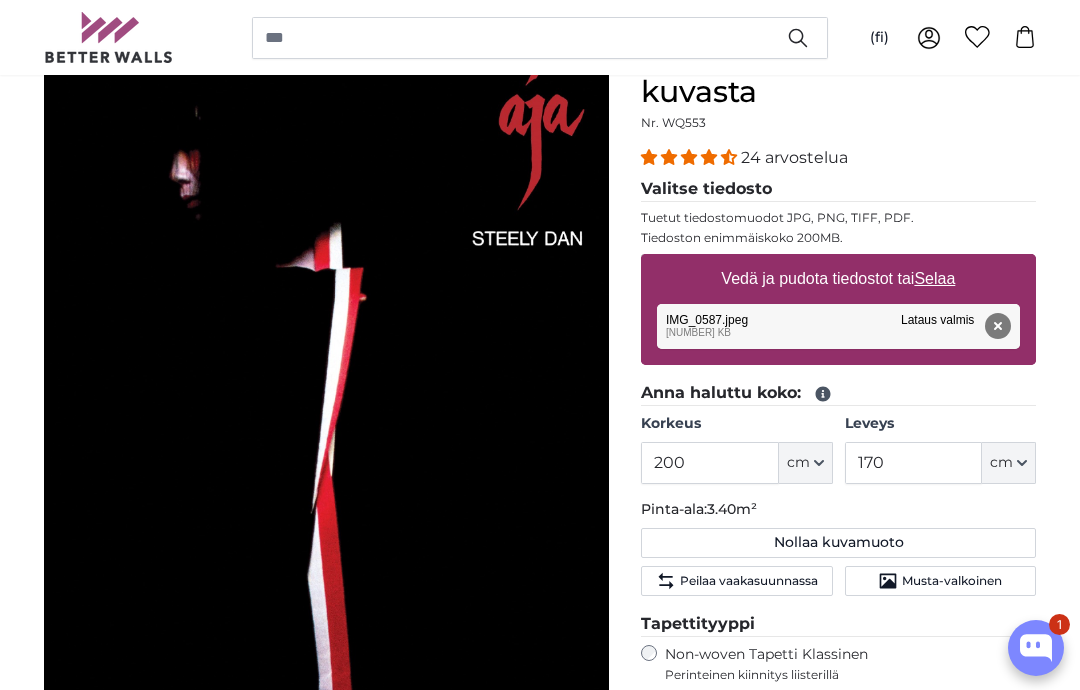 scroll, scrollTop: 249, scrollLeft: 0, axis: vertical 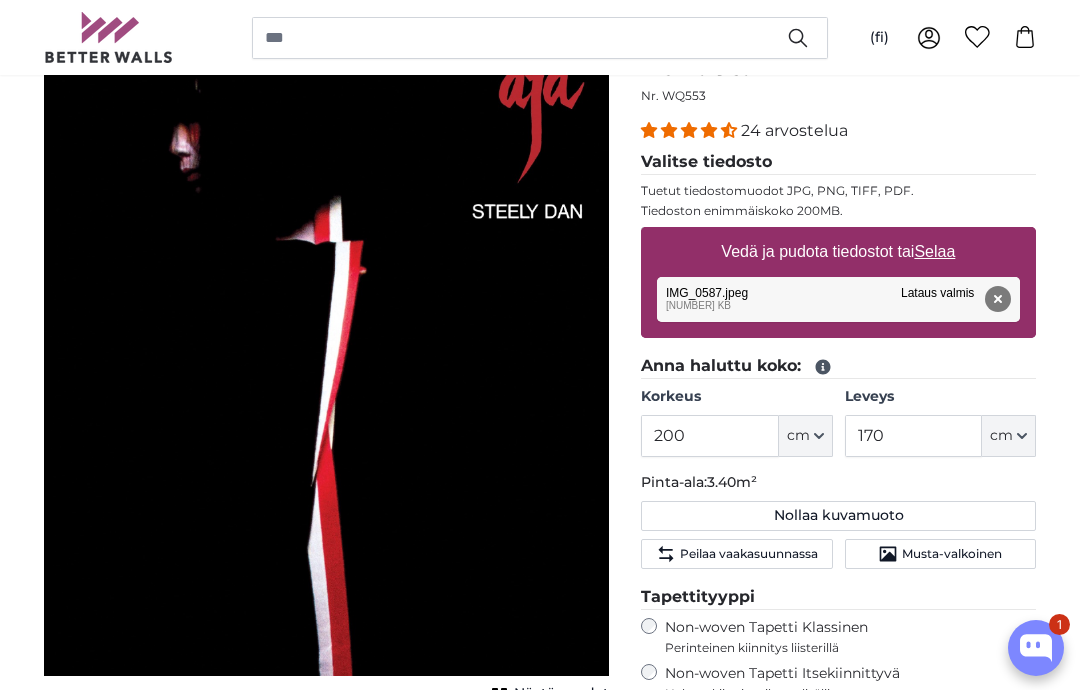 click on "Näytä vuodat" at bounding box center (561, 694) 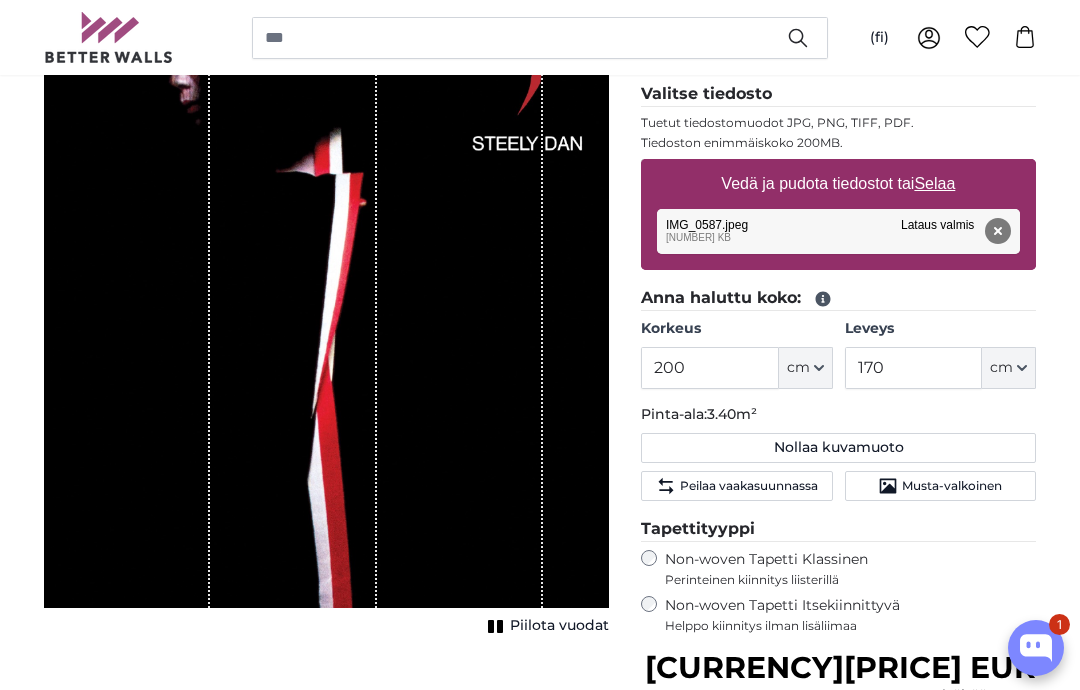 scroll, scrollTop: 344, scrollLeft: 0, axis: vertical 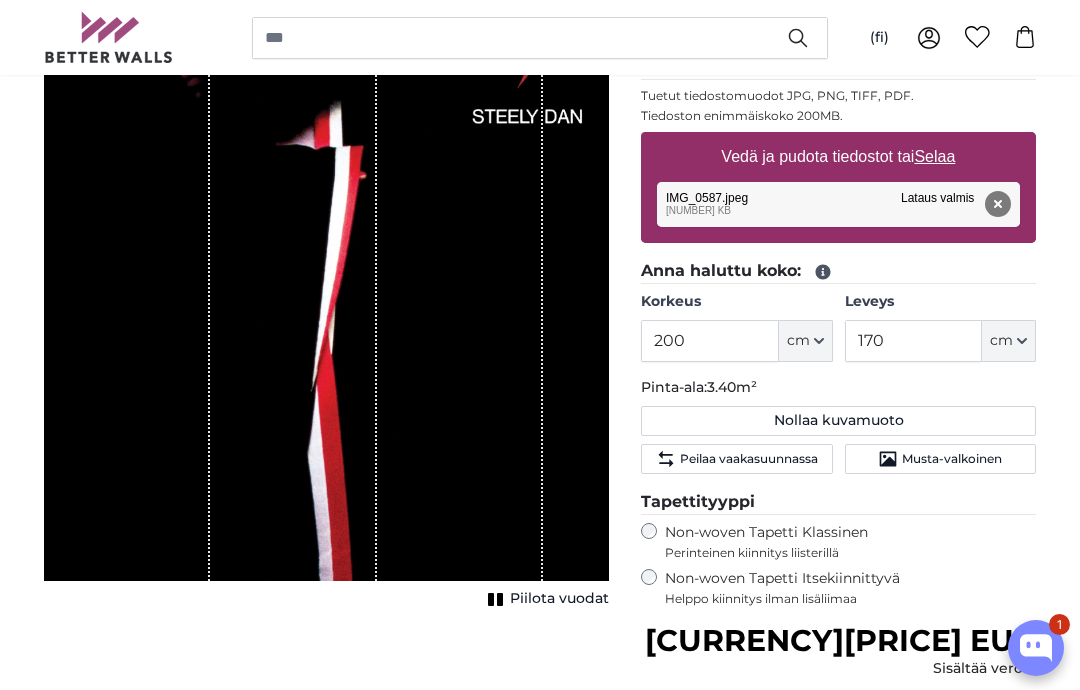 click on "Non-woven Tapetti Klassinen
Perinteinen kiinnitys liisterillä" at bounding box center [850, 542] 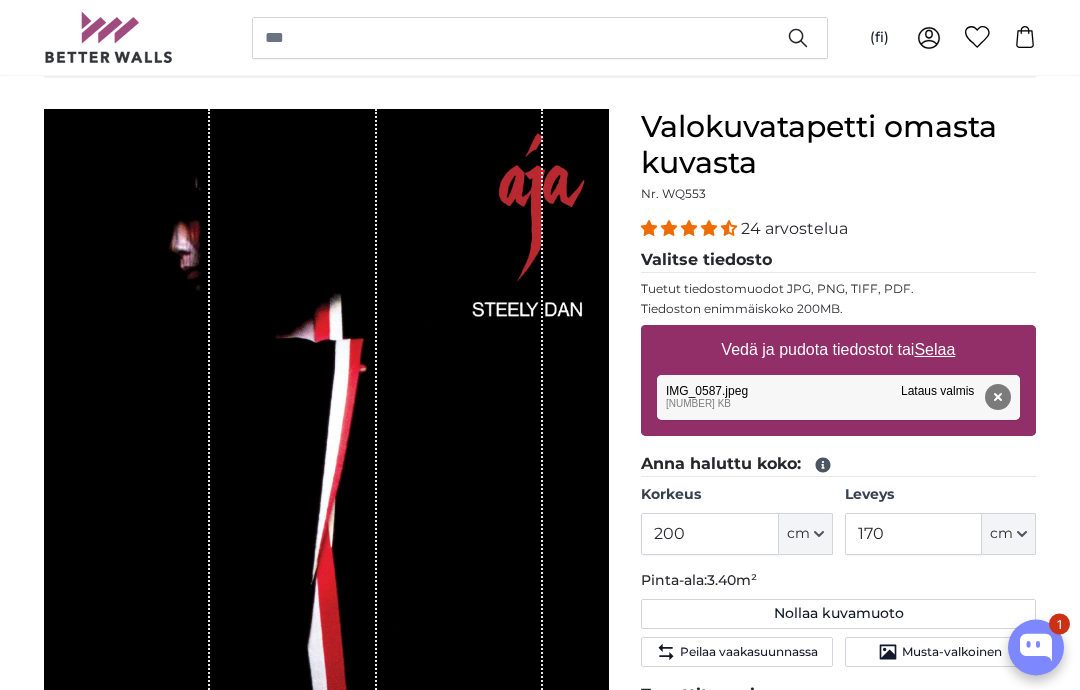 scroll, scrollTop: 175, scrollLeft: 0, axis: vertical 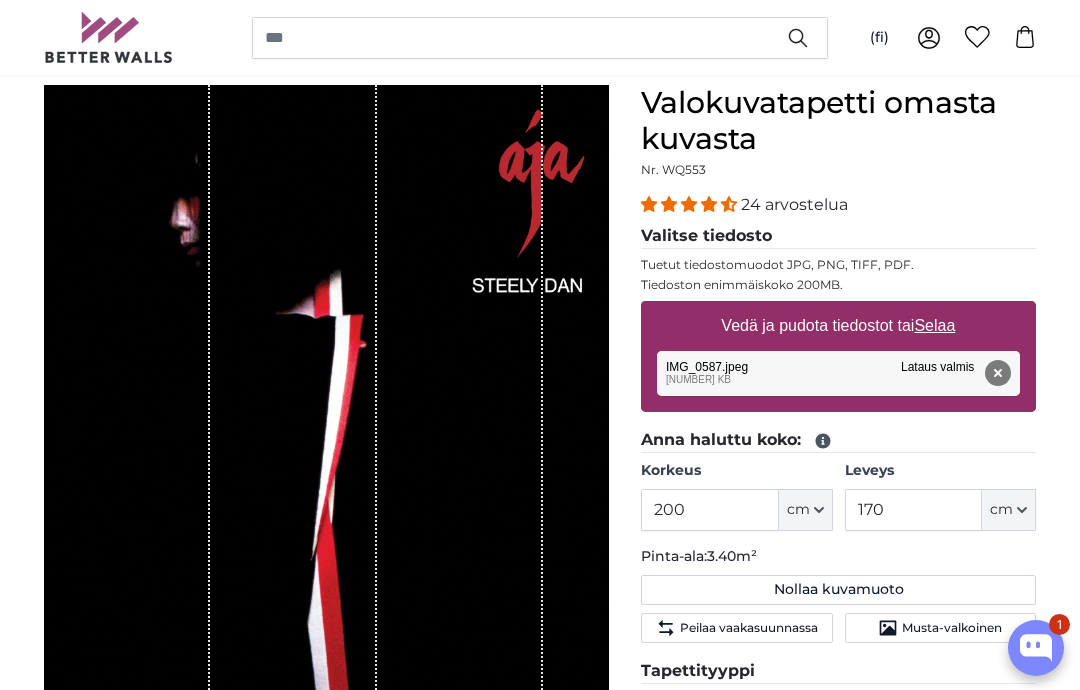 click on "Musta-valkoinen" 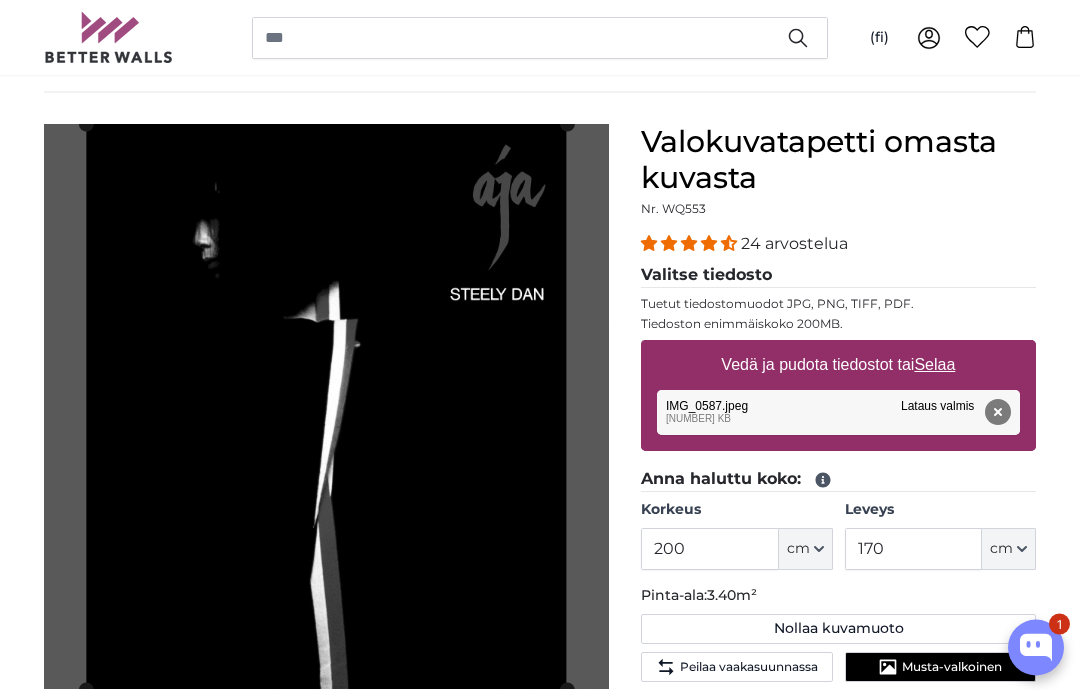 scroll, scrollTop: 136, scrollLeft: 0, axis: vertical 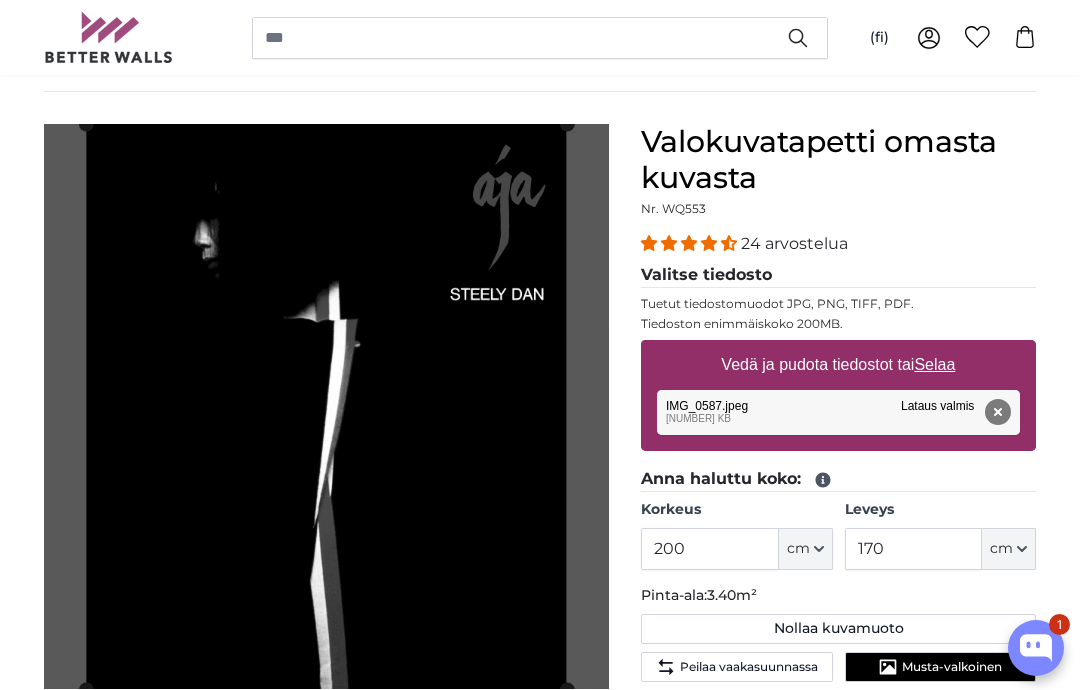 click 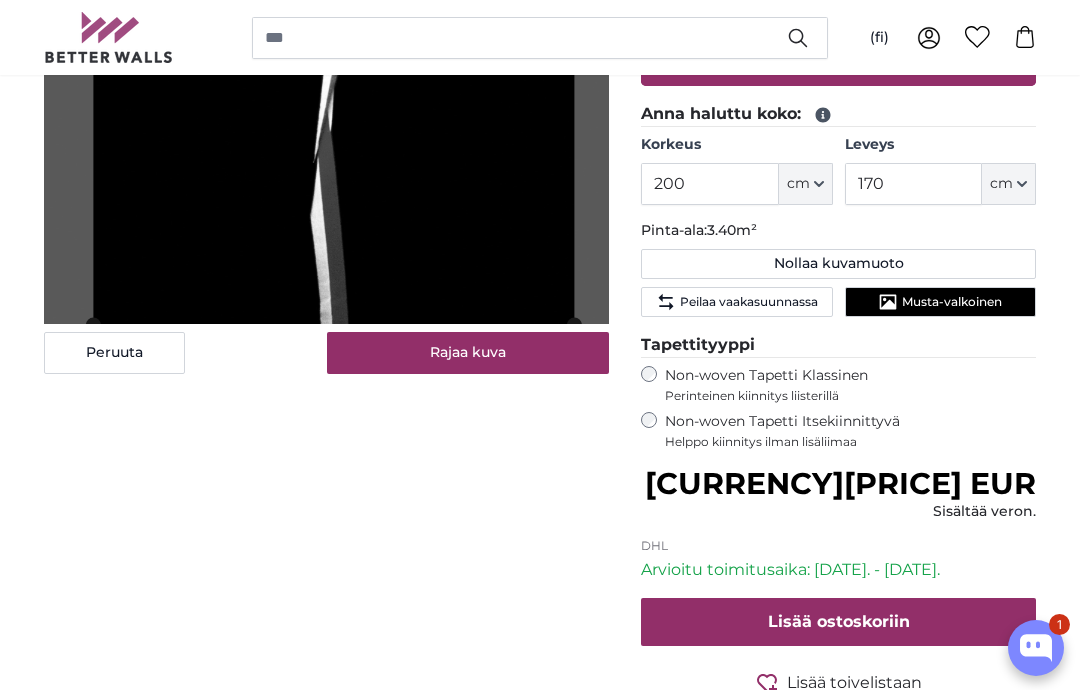 scroll, scrollTop: 500, scrollLeft: 0, axis: vertical 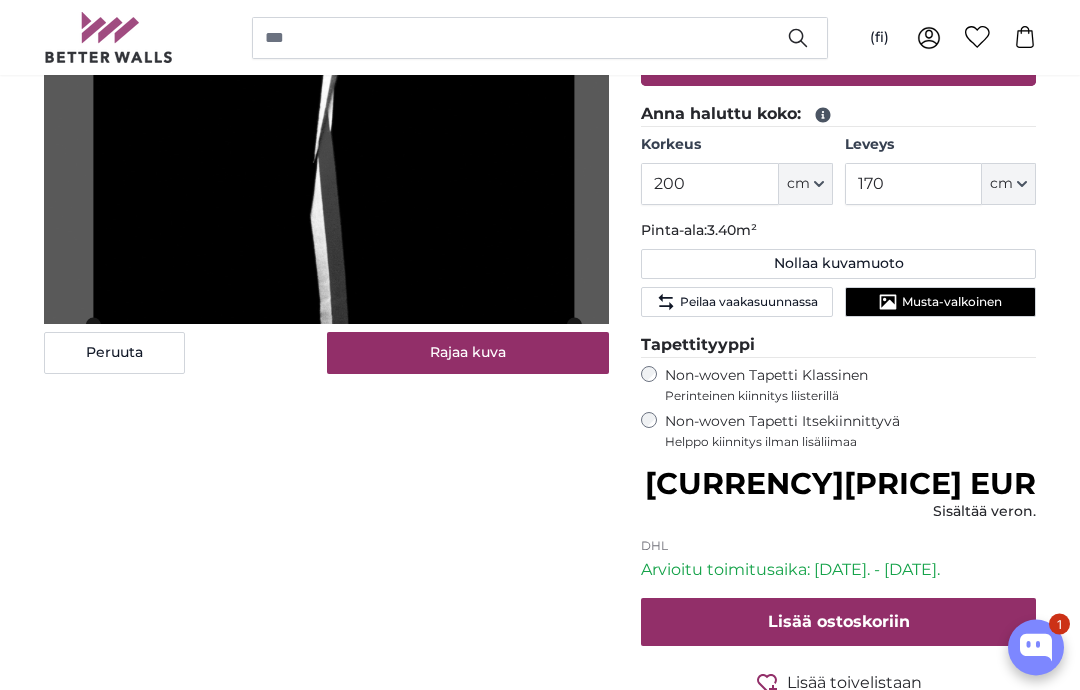 click on "Peilaa vaakasuunnassa" 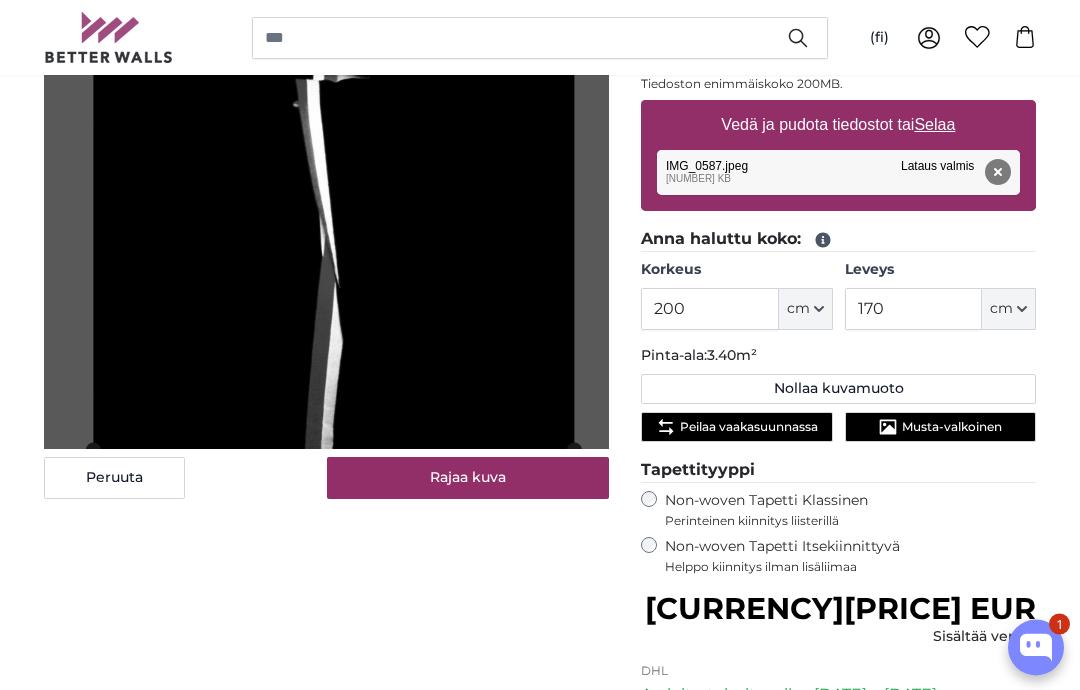 click on "Musta-valkoinen" 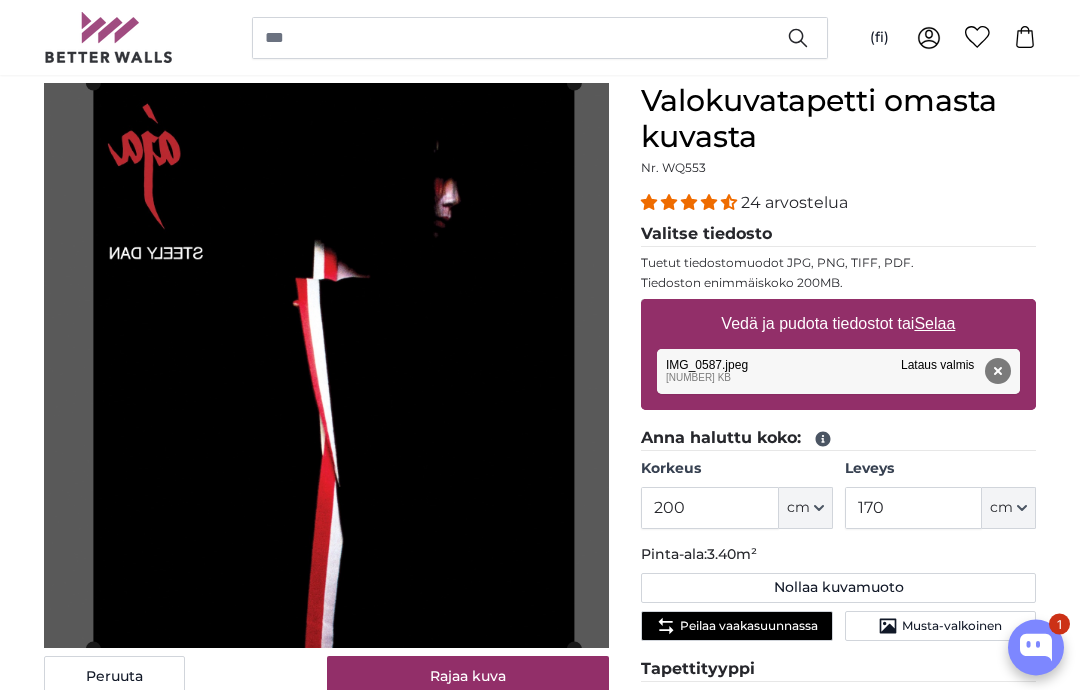scroll, scrollTop: 186, scrollLeft: 0, axis: vertical 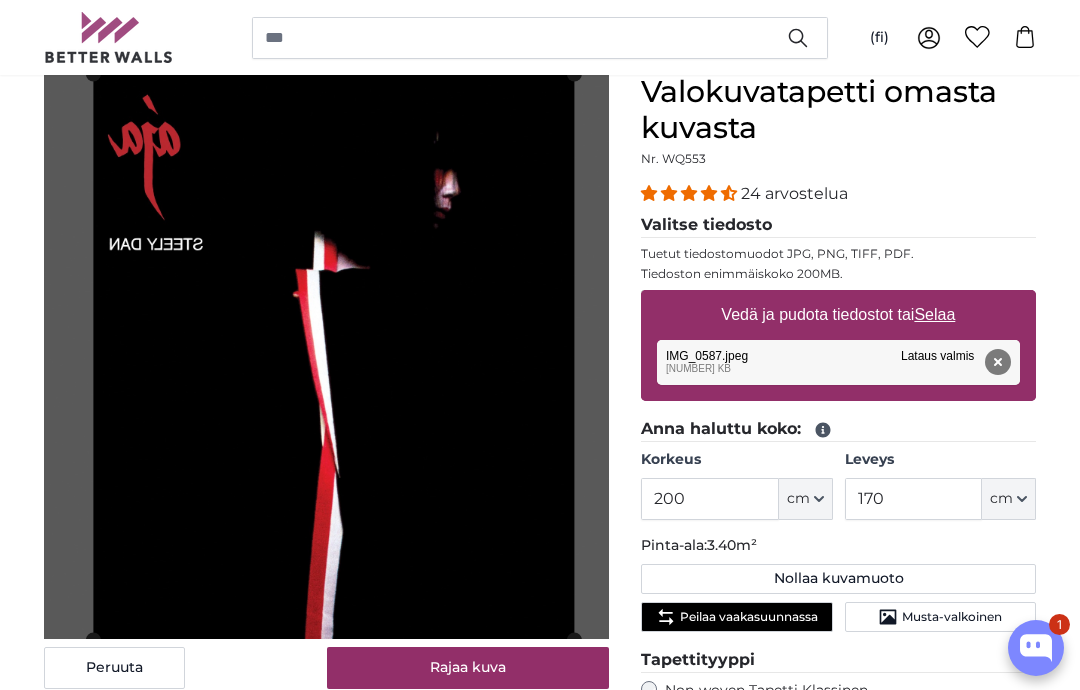 click on "Peilaa vaakasuunnassa" 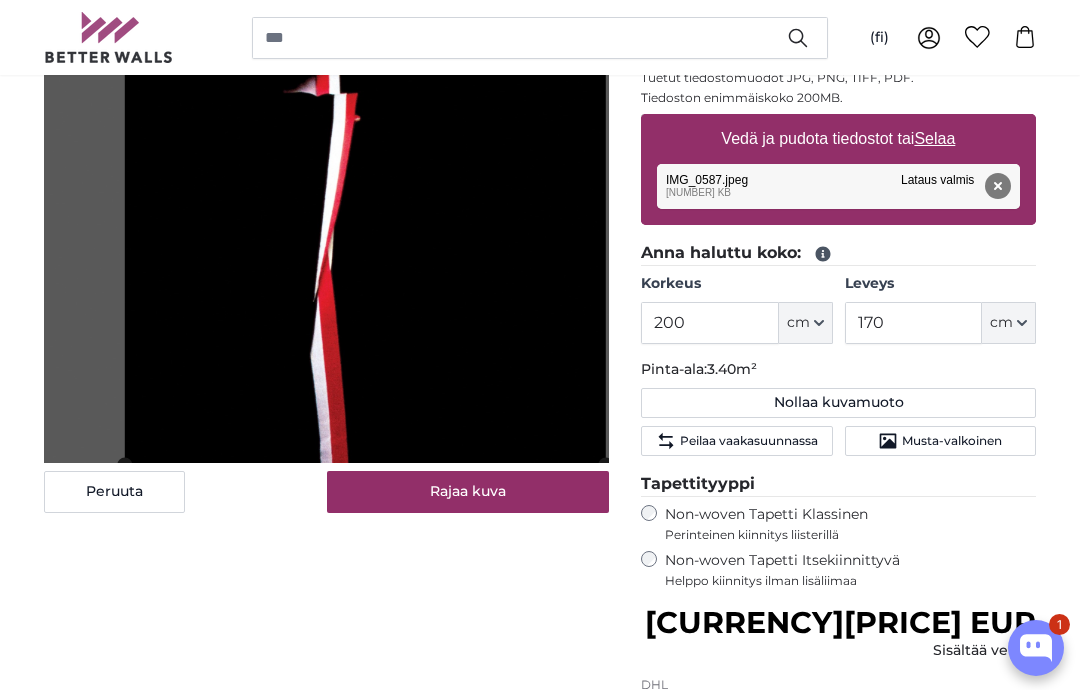 scroll, scrollTop: 360, scrollLeft: 0, axis: vertical 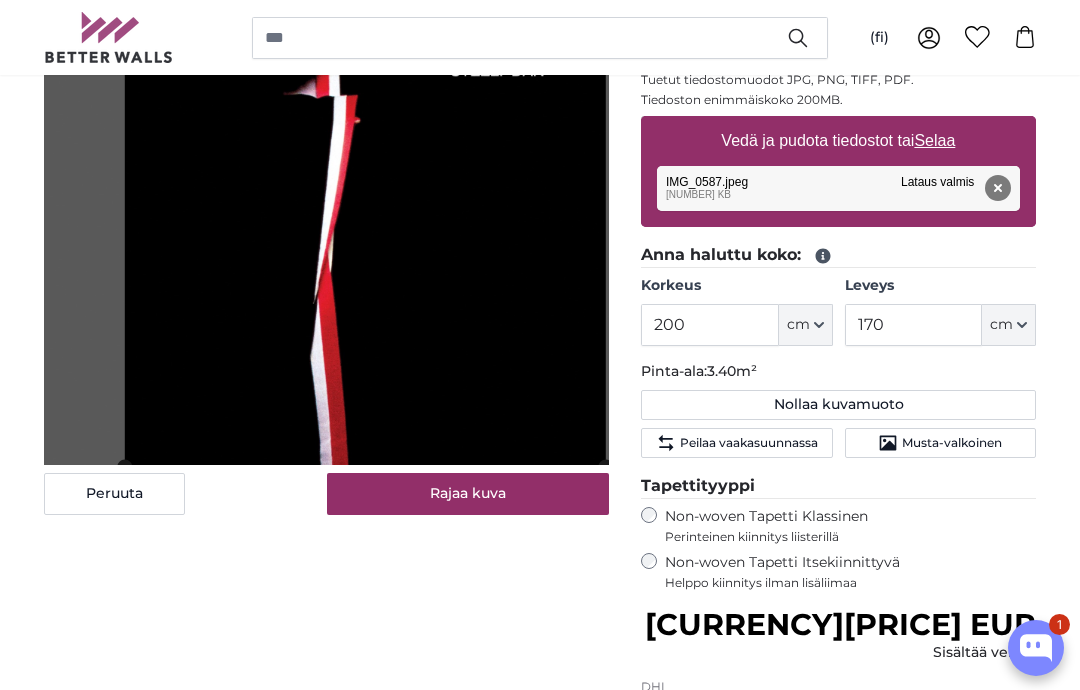 click on "Peruuta
Rajaa kuva
Piilota vuodat" at bounding box center (326, 417) 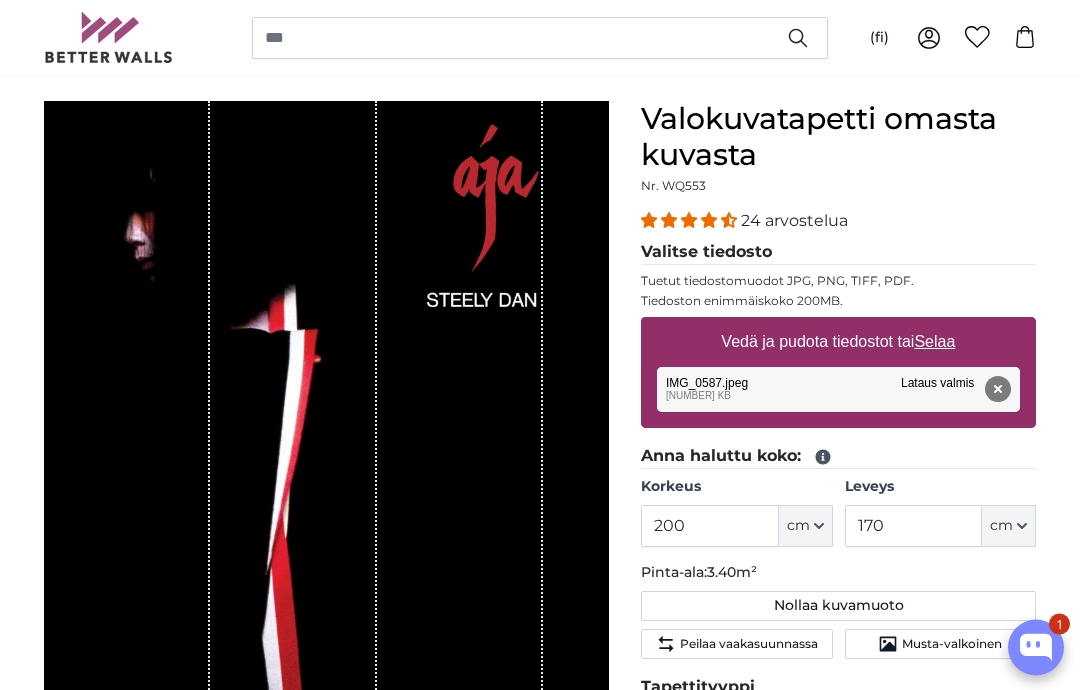 scroll, scrollTop: 160, scrollLeft: 0, axis: vertical 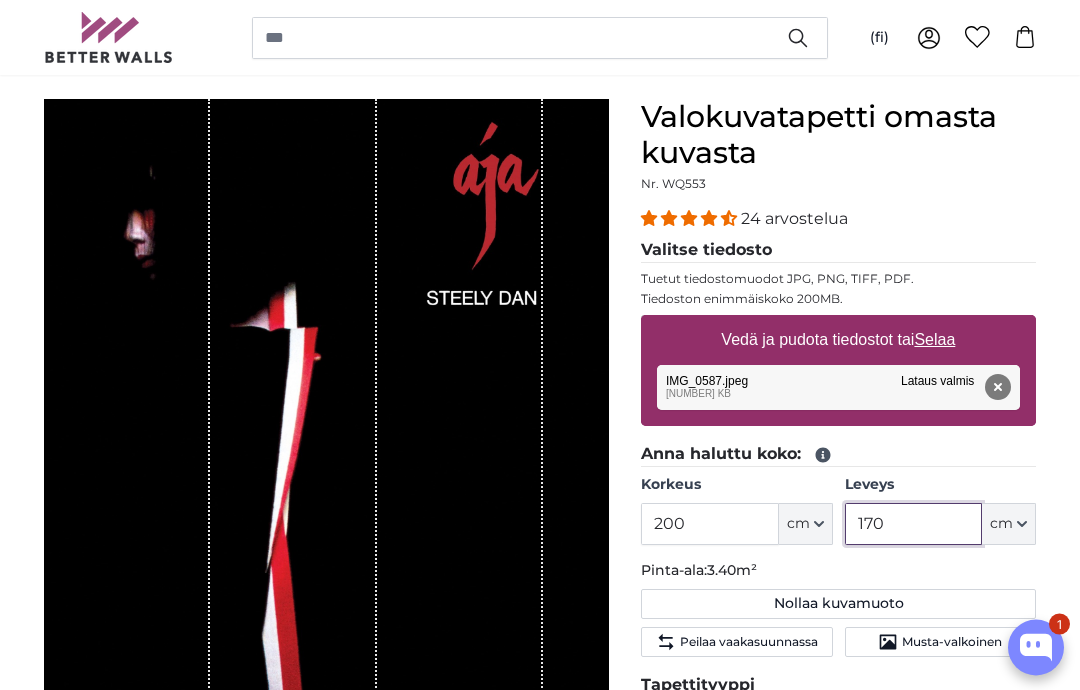 click on "170" at bounding box center (913, 525) 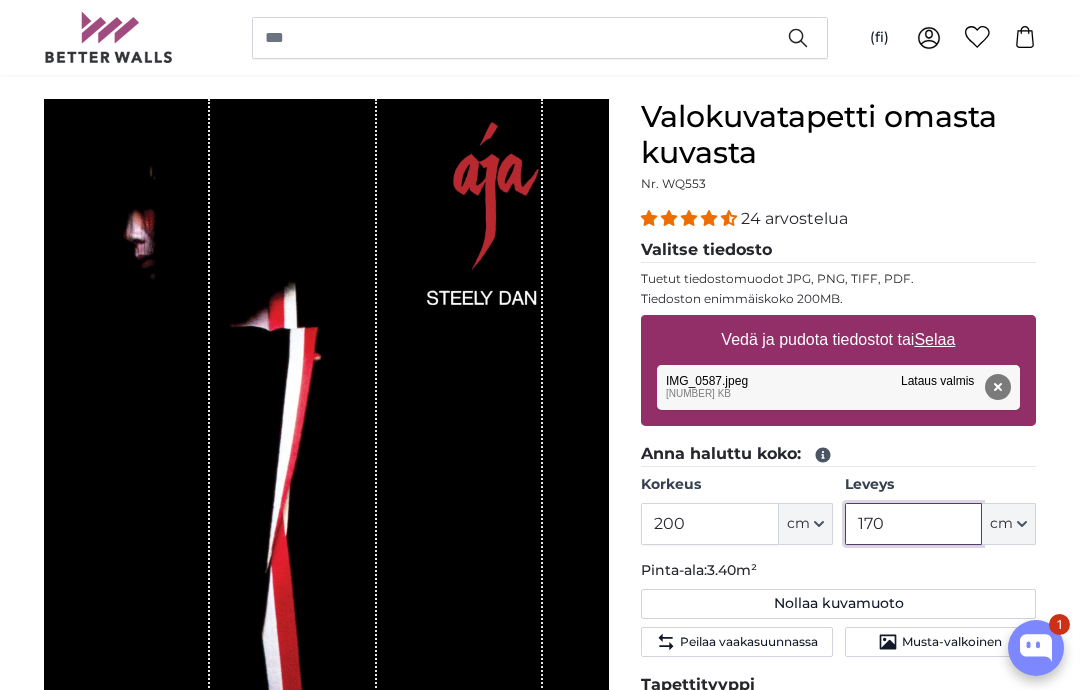 scroll, scrollTop: 160, scrollLeft: 0, axis: vertical 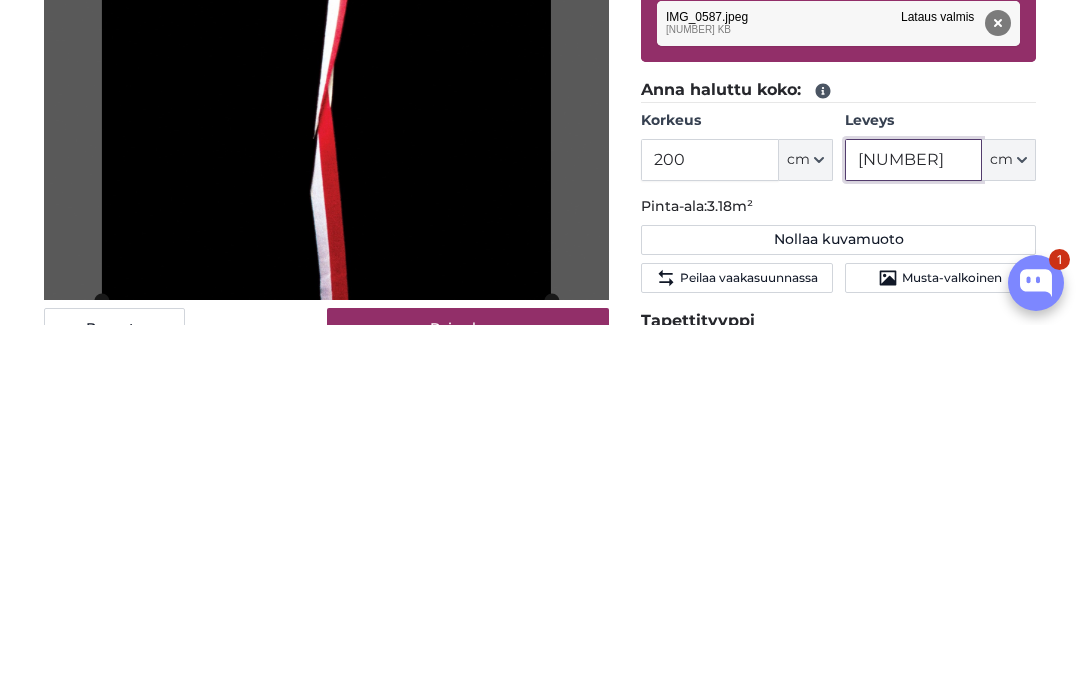 type on "1" 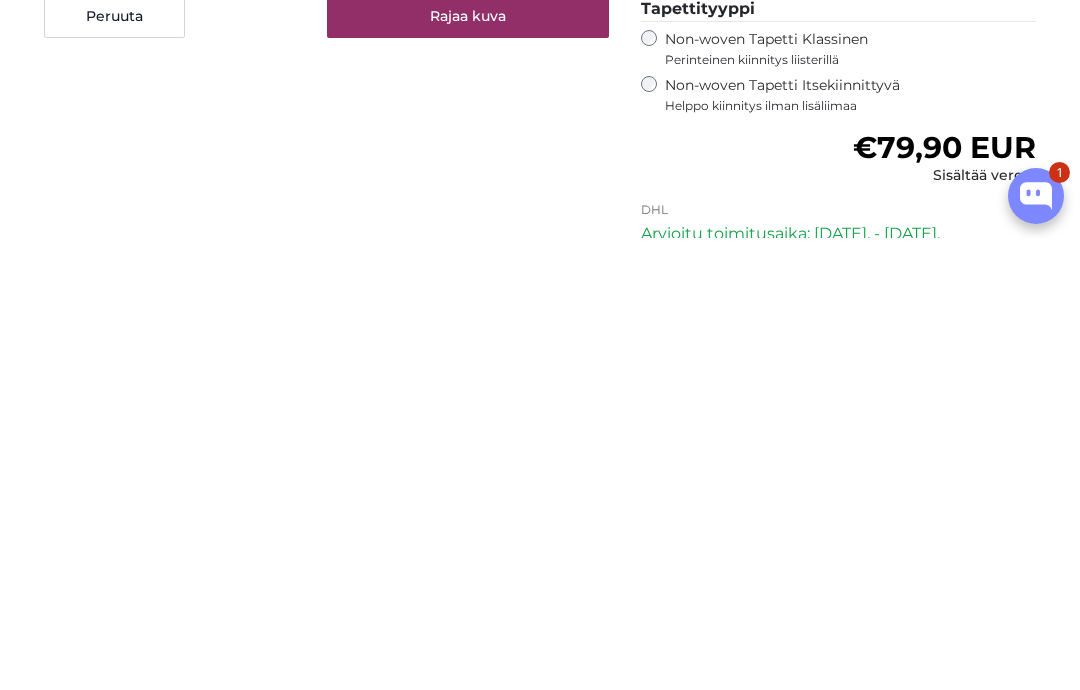 scroll, scrollTop: 386, scrollLeft: 0, axis: vertical 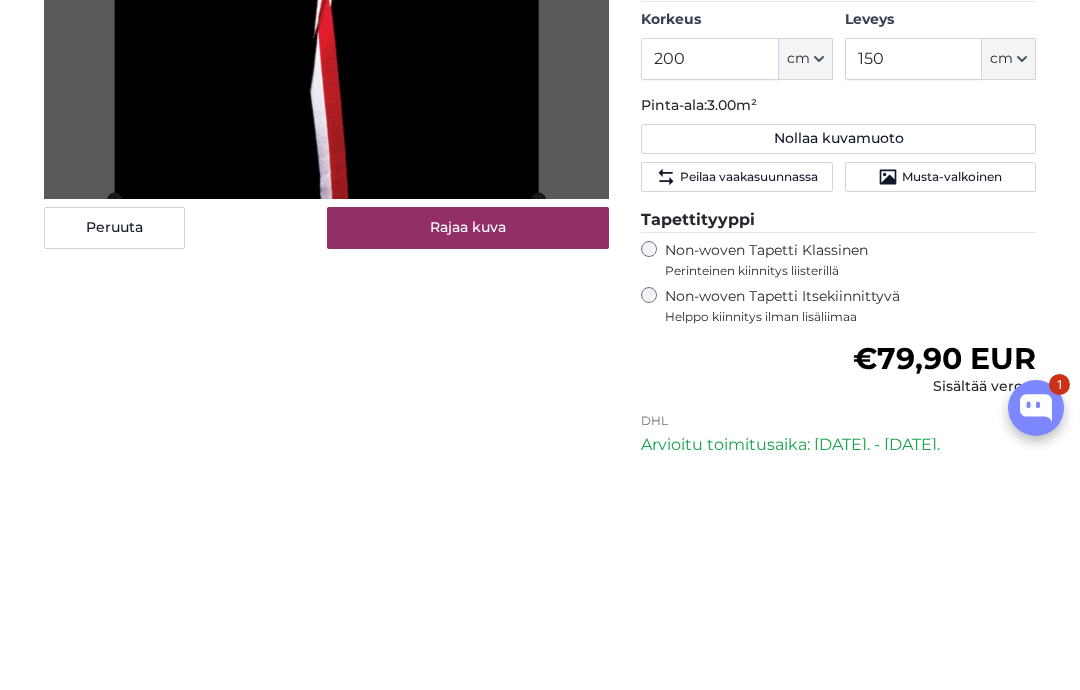 click on "Rajaa kuva" at bounding box center [468, 468] 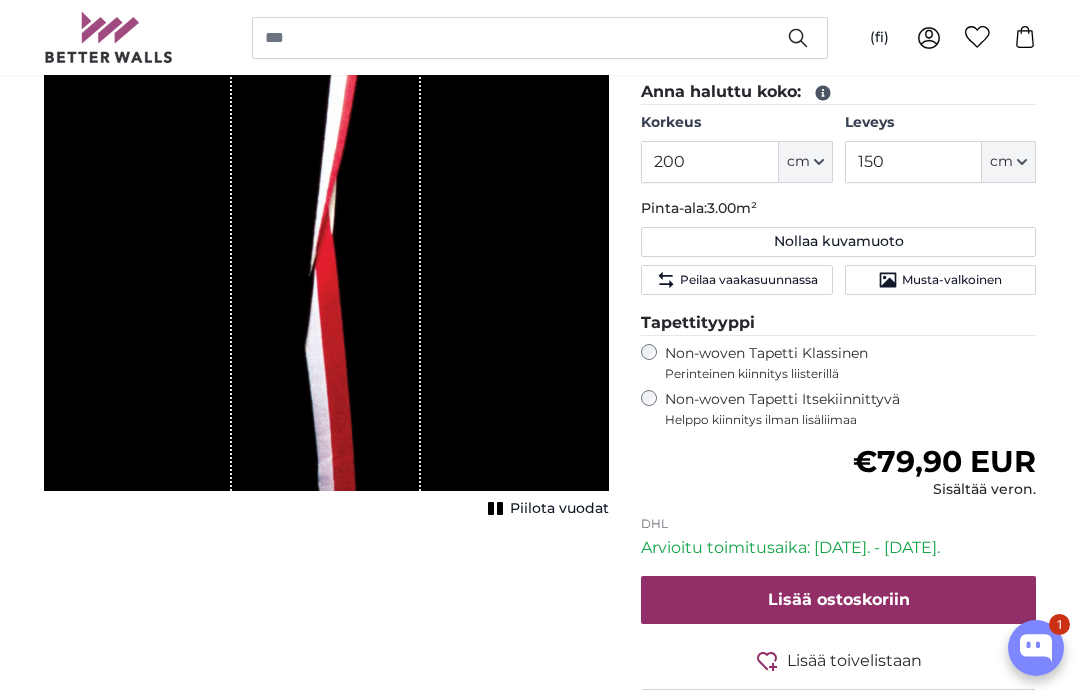 scroll, scrollTop: 553, scrollLeft: 0, axis: vertical 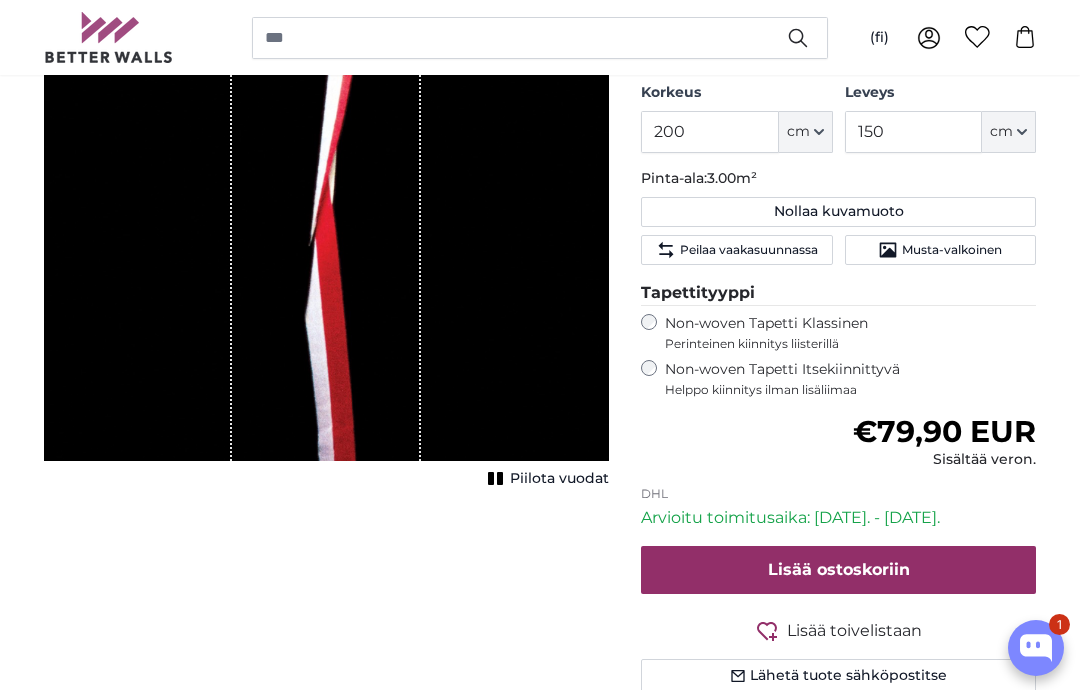 click on "Piilota vuodat" at bounding box center (559, 479) 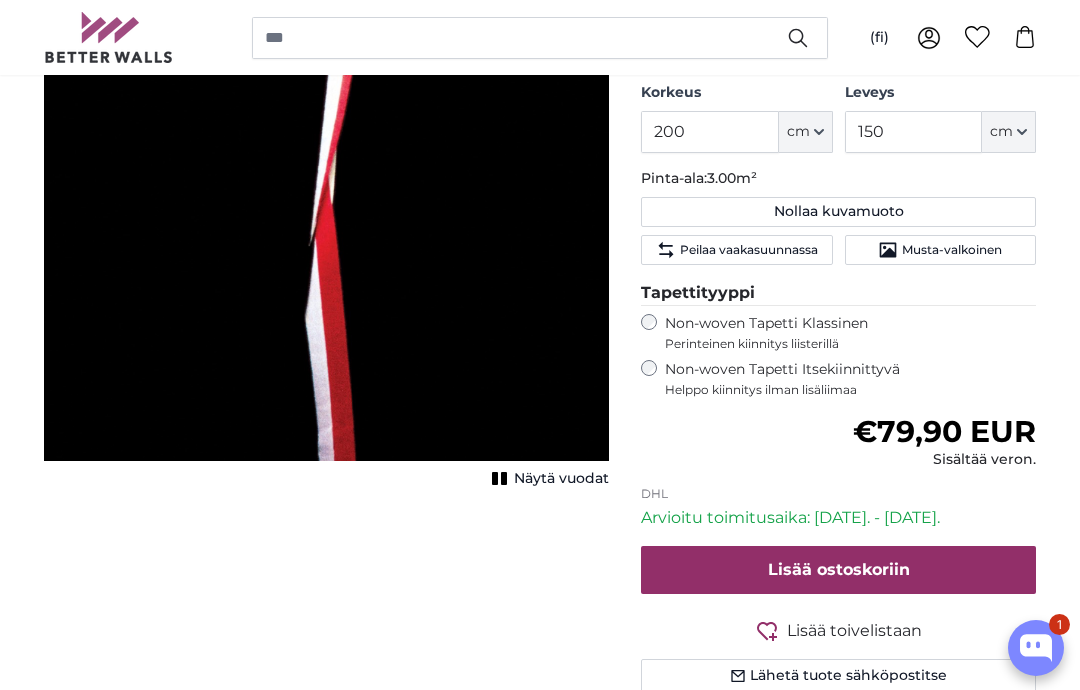 click on "Näytä vuodat" at bounding box center [561, 479] 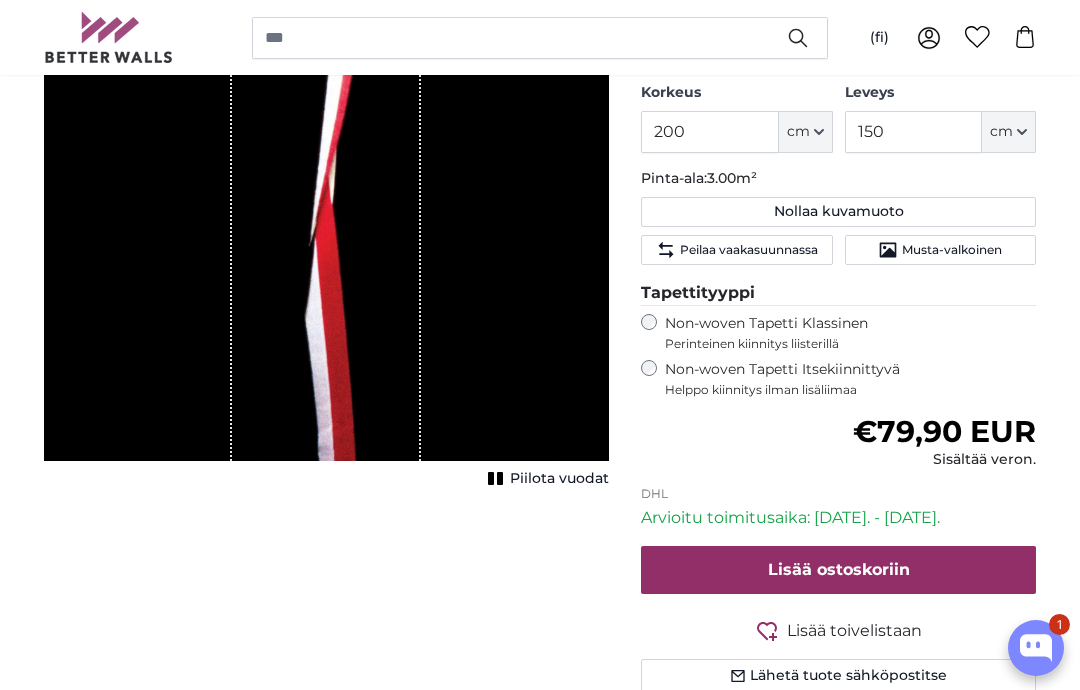 click on "Piilota vuodat" at bounding box center (559, 479) 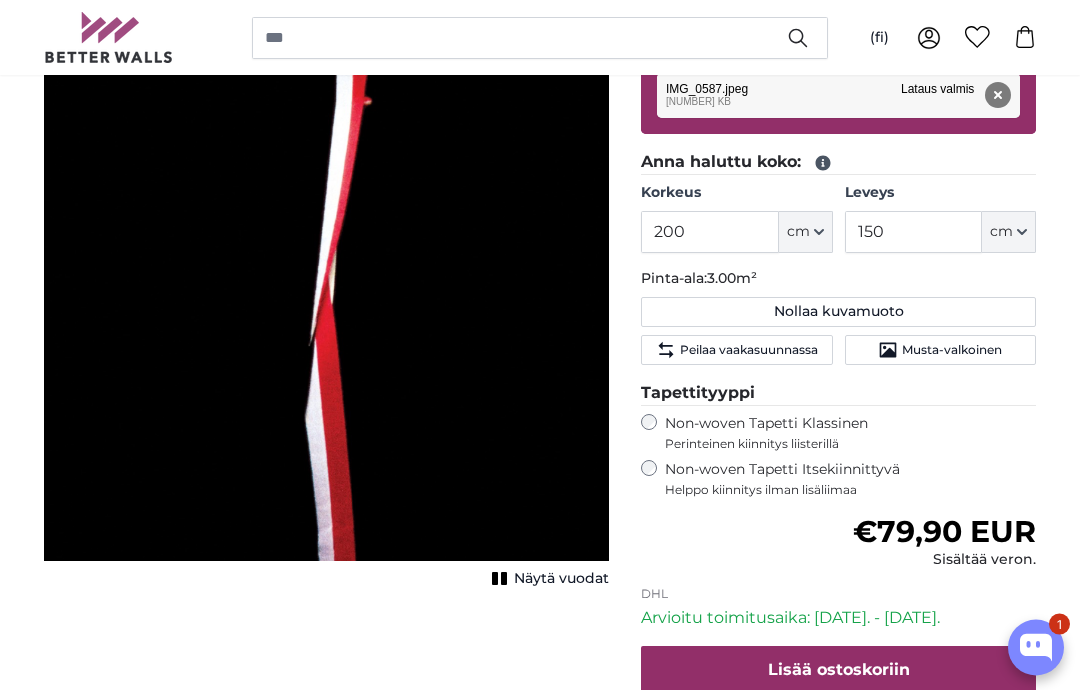 scroll, scrollTop: 453, scrollLeft: 0, axis: vertical 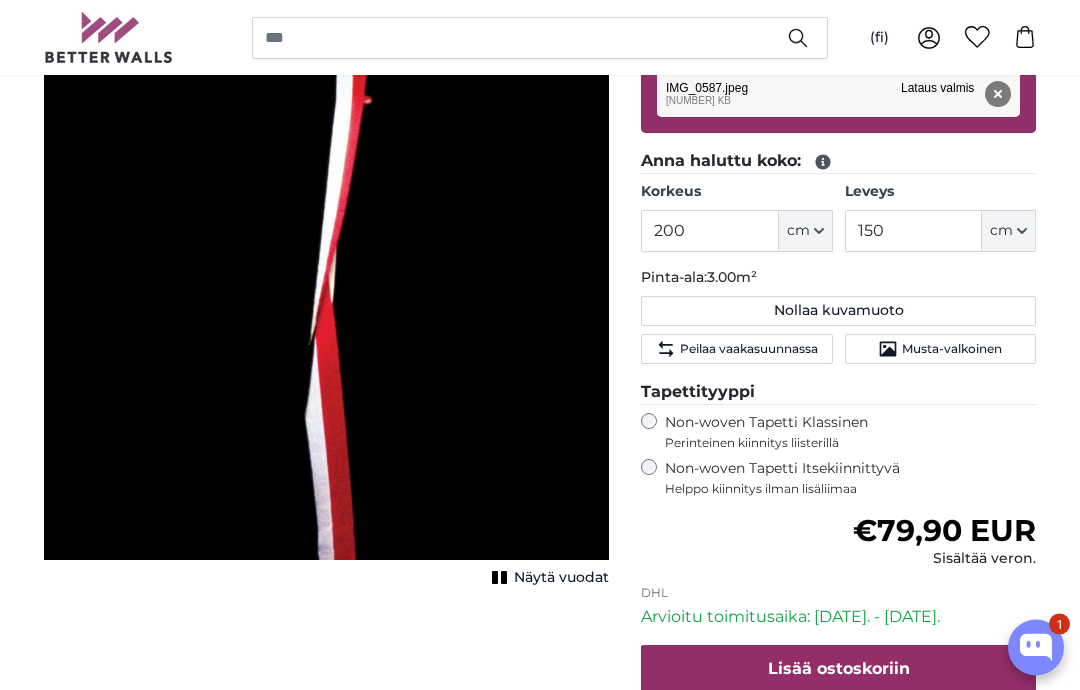 click on "Musta-valkoinen" 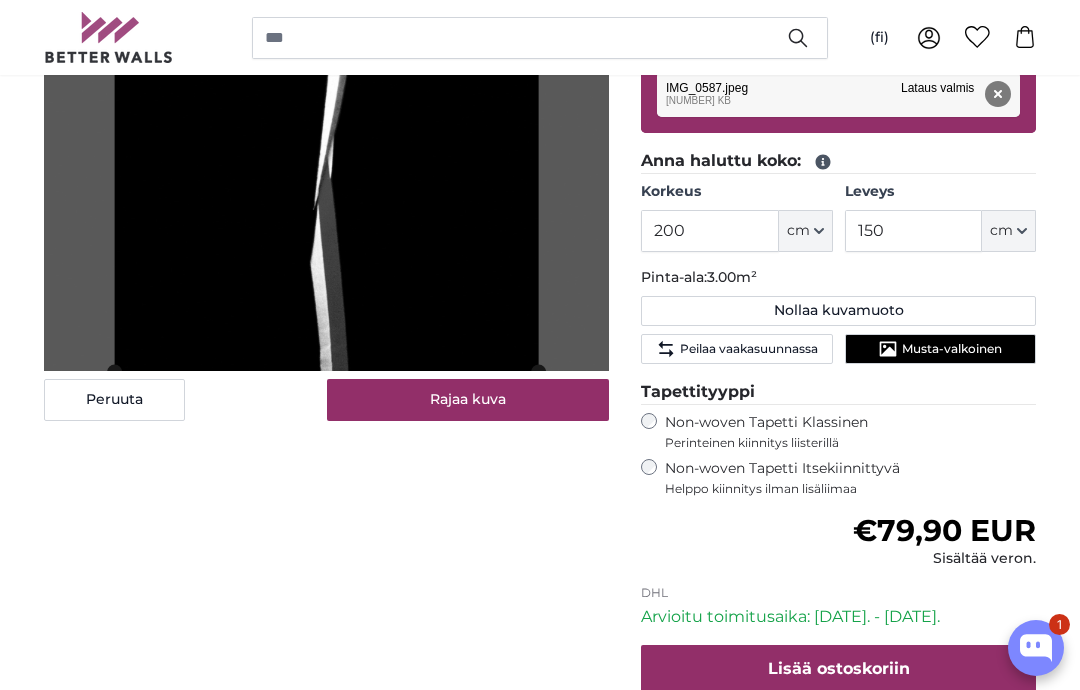 click on "Musta-valkoinen" 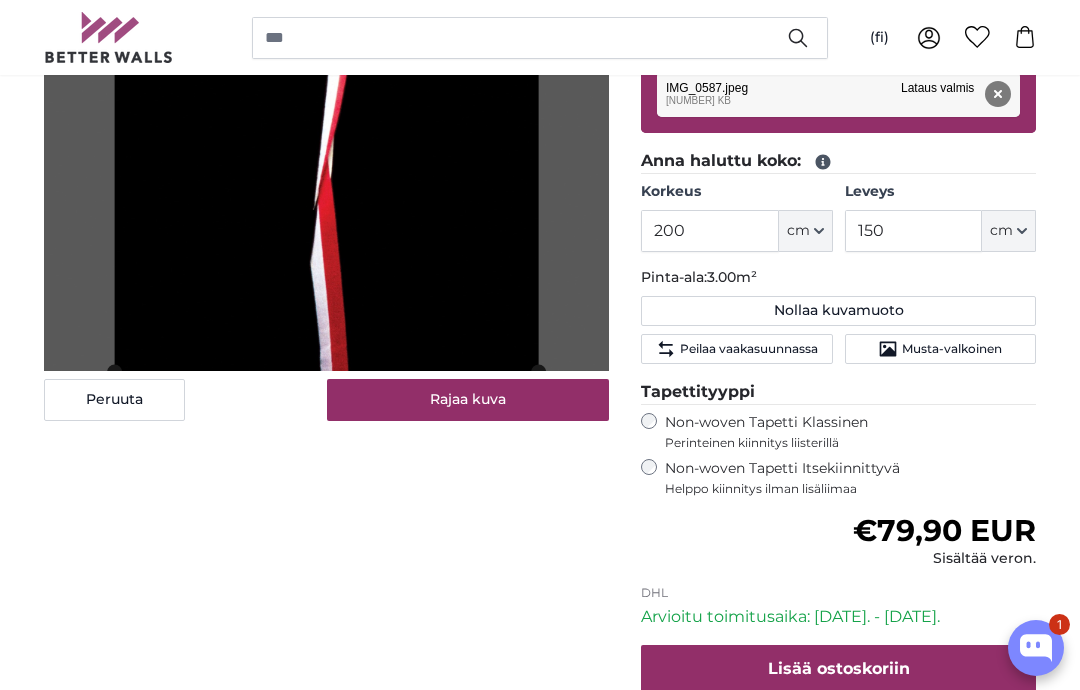 click on "Peruuta
Rajaa kuva
Näytä vuodat" at bounding box center (326, 323) 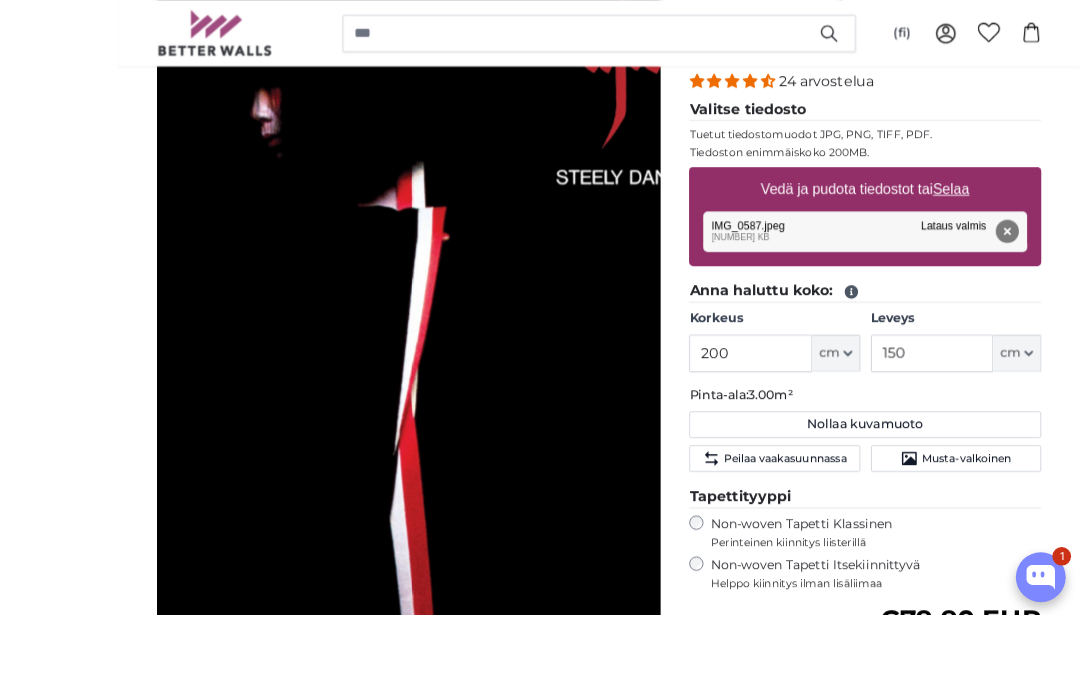 scroll, scrollTop: 391, scrollLeft: 0, axis: vertical 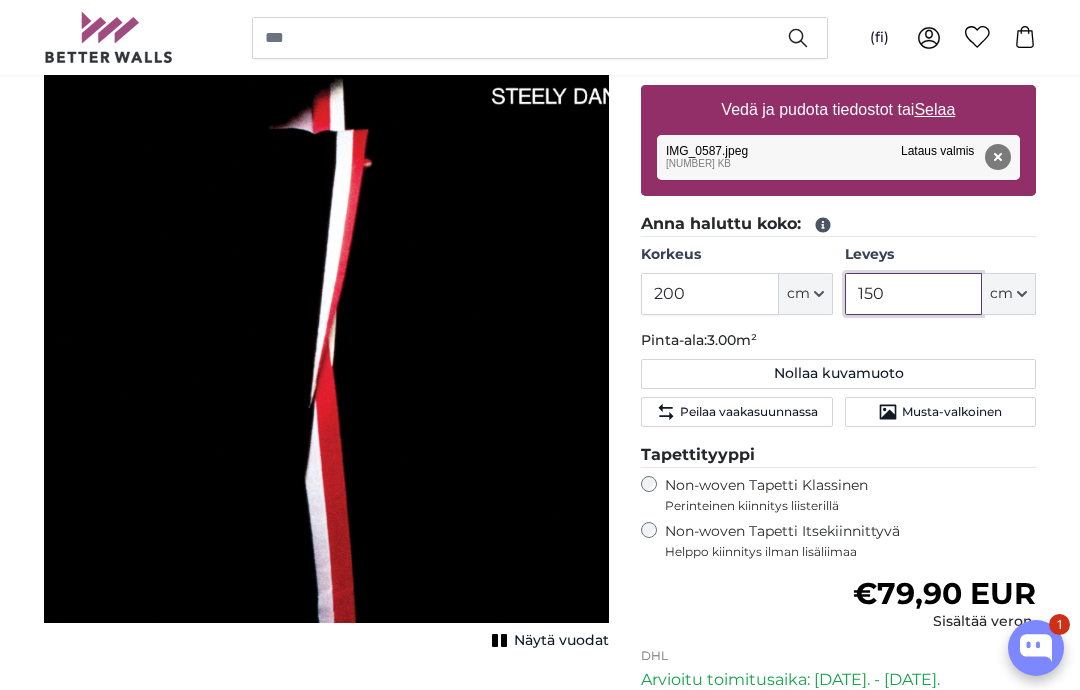 click on "150" at bounding box center [913, 294] 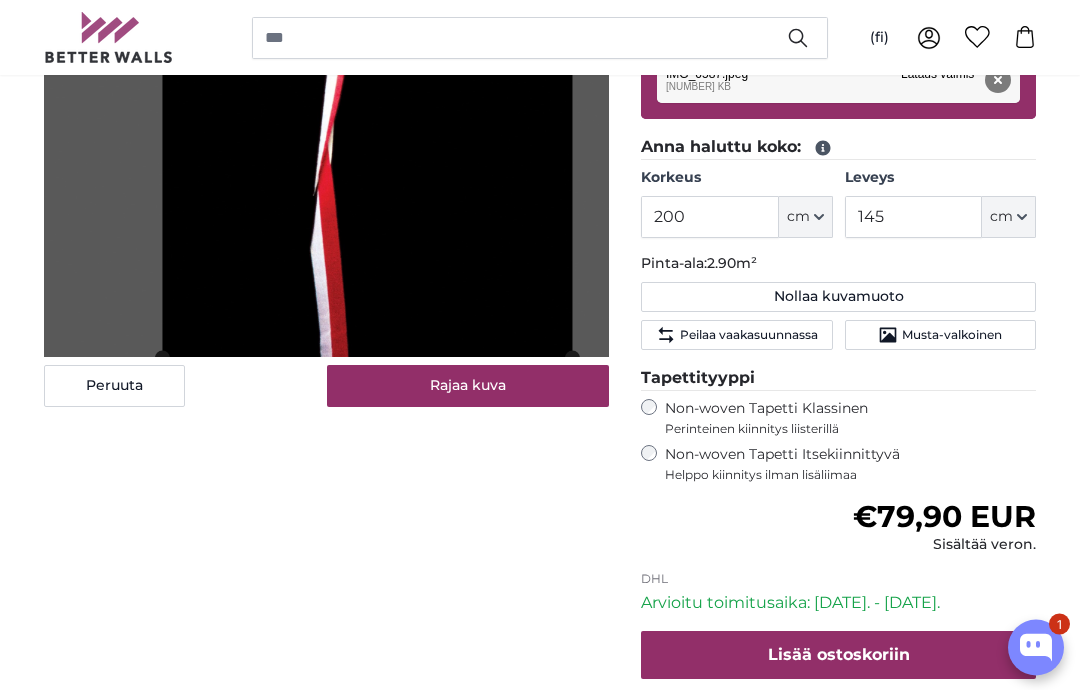 scroll, scrollTop: 468, scrollLeft: 0, axis: vertical 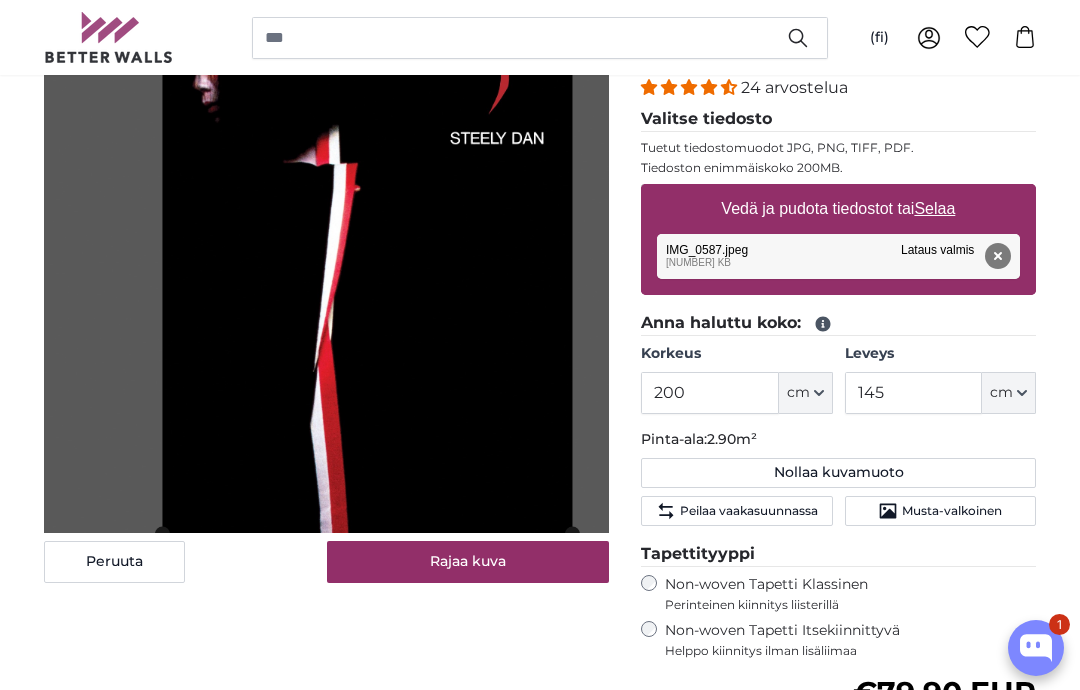 click on "Rajaa kuva" at bounding box center (468, 562) 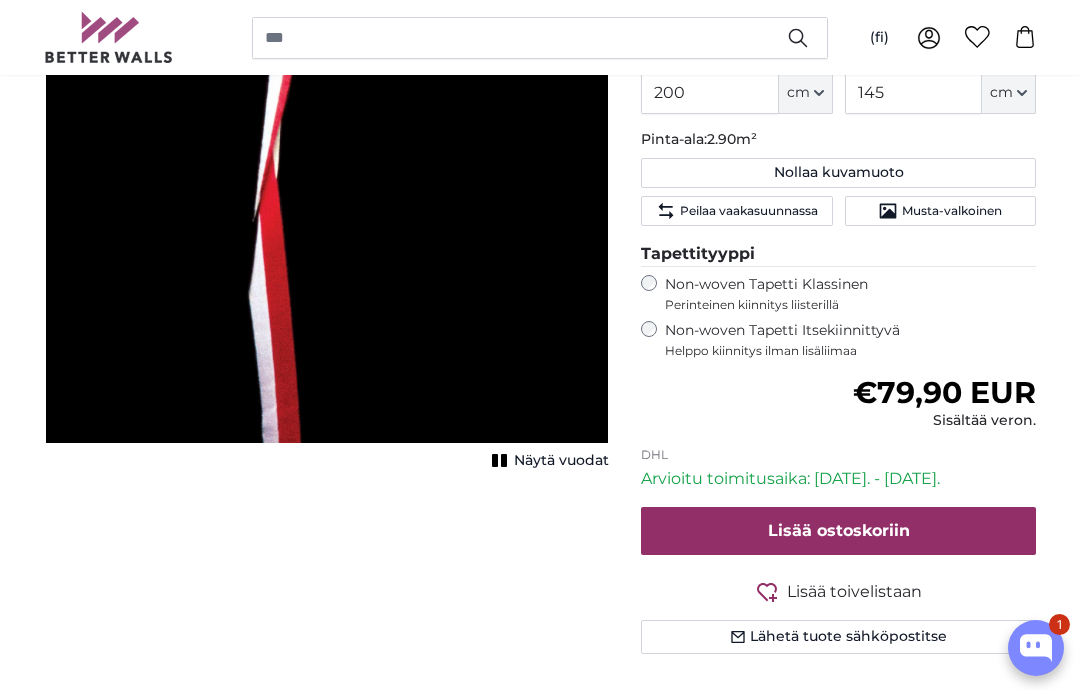 scroll, scrollTop: 591, scrollLeft: 0, axis: vertical 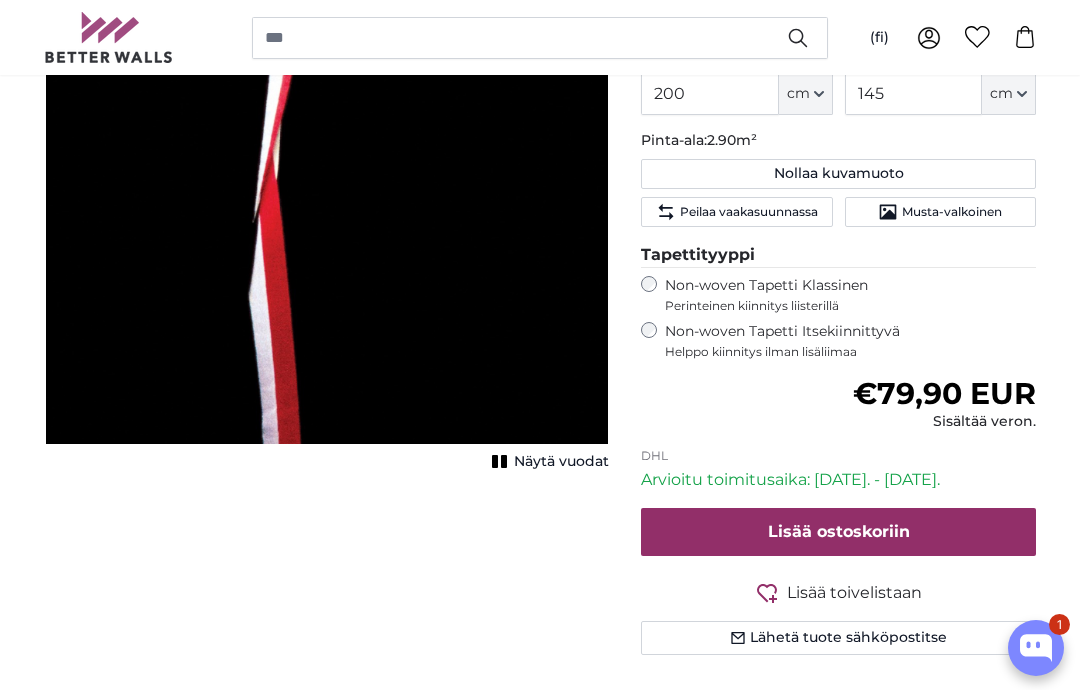 click on "Näytä vuodat" at bounding box center [561, 462] 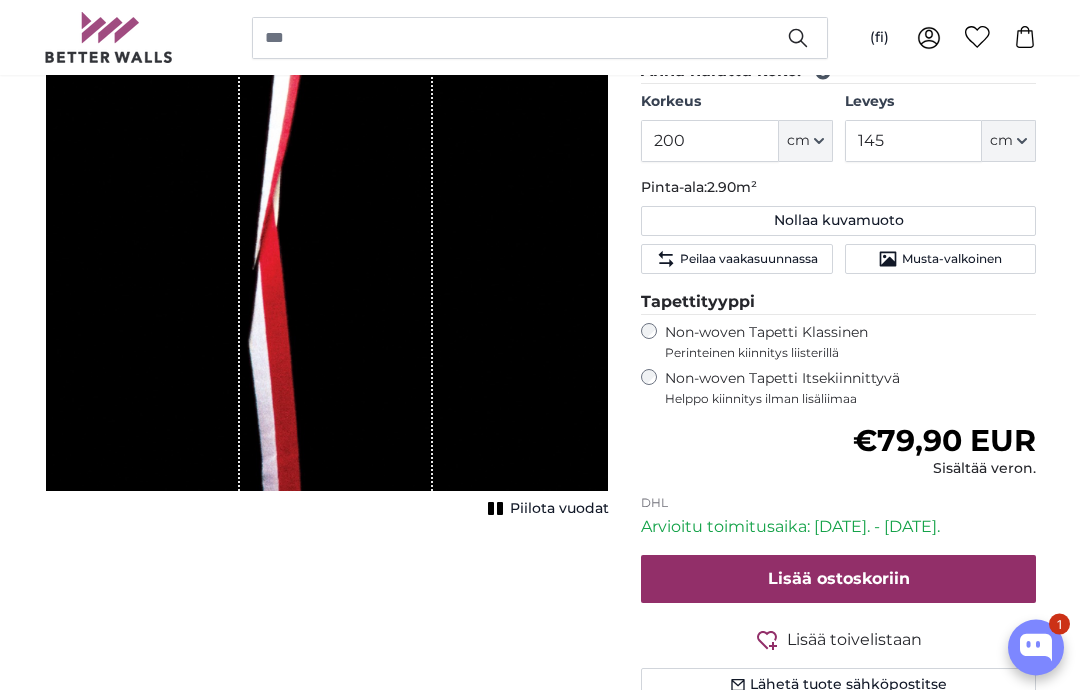 scroll, scrollTop: 555, scrollLeft: 0, axis: vertical 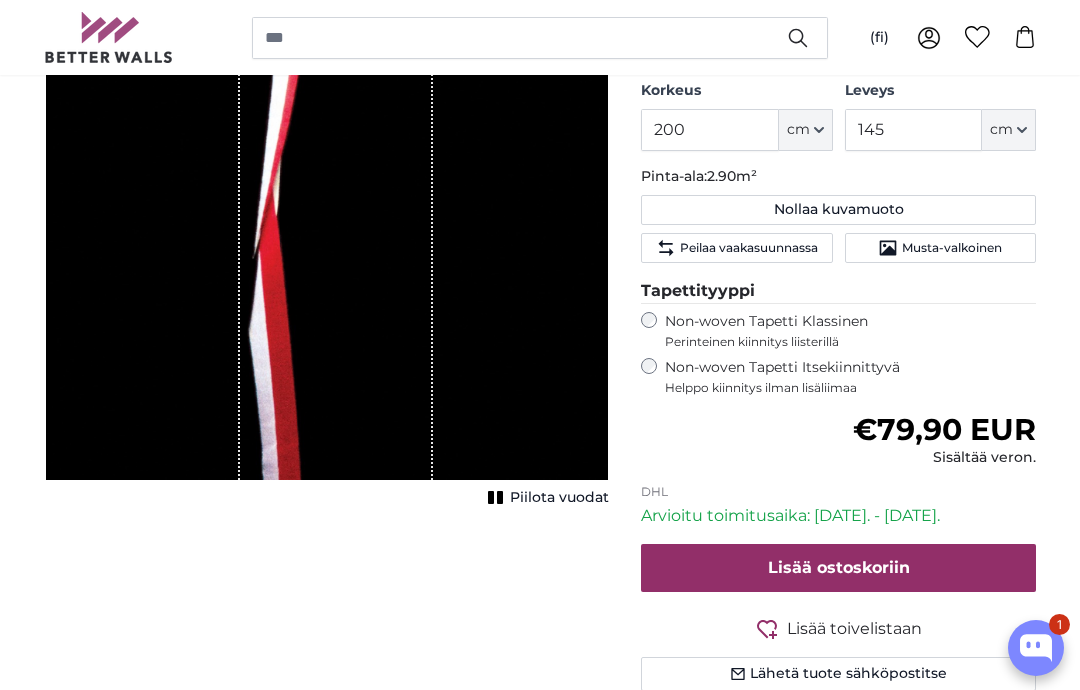 click on "Lisää ostoskoriin" at bounding box center (839, 567) 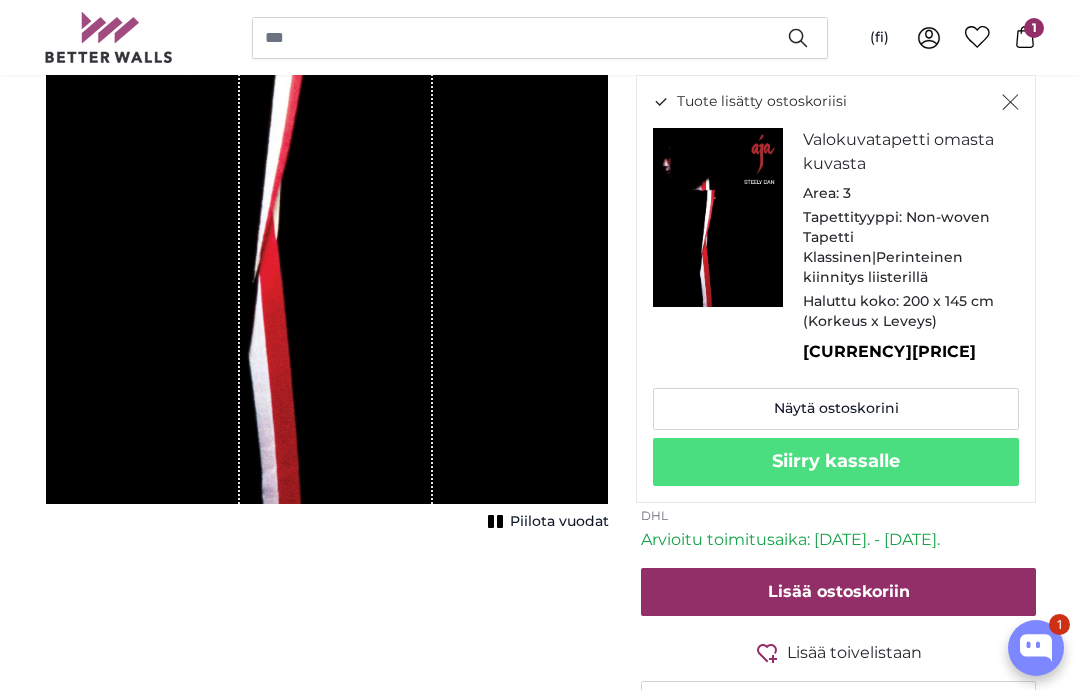 scroll, scrollTop: 274, scrollLeft: 0, axis: vertical 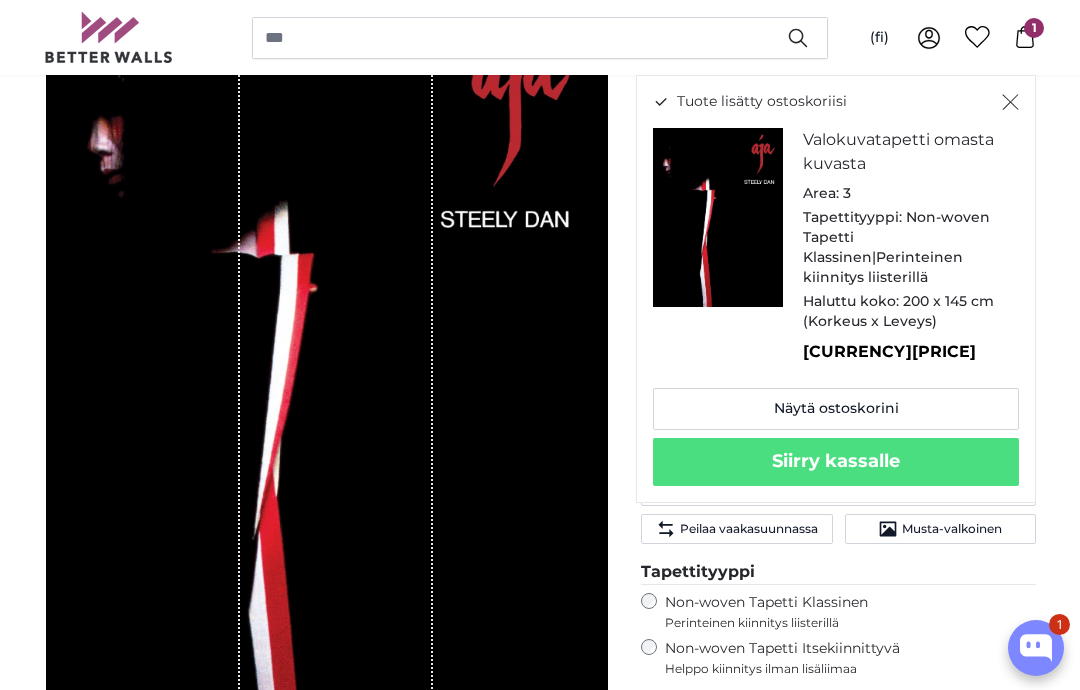 click 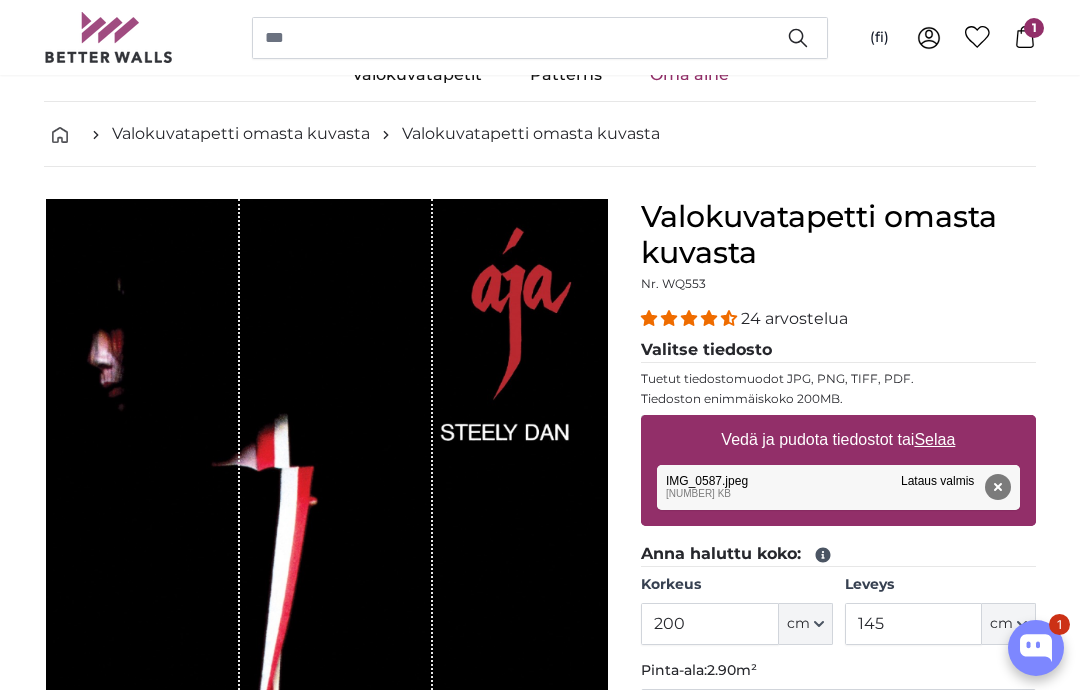 scroll, scrollTop: 60, scrollLeft: 0, axis: vertical 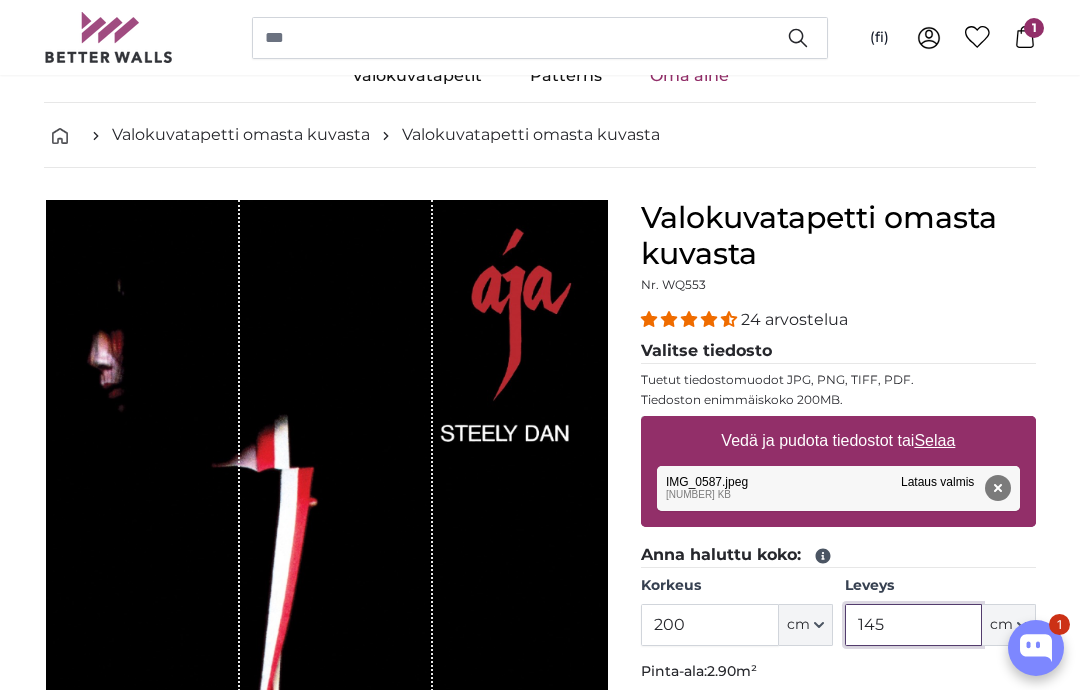 type on "150" 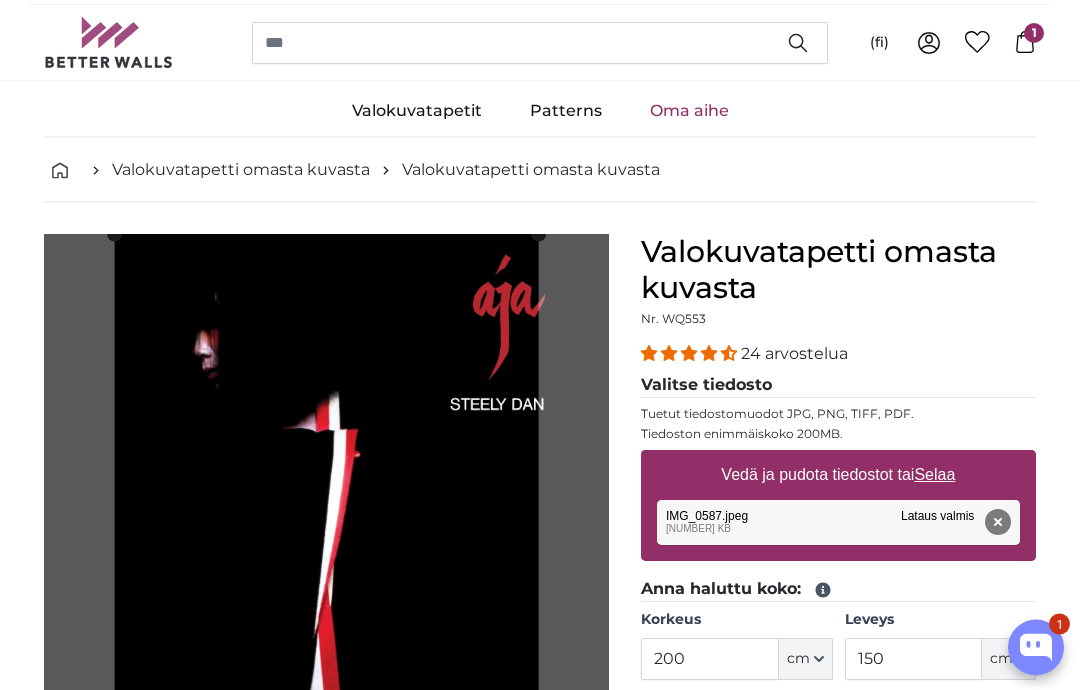 scroll, scrollTop: 26, scrollLeft: 0, axis: vertical 